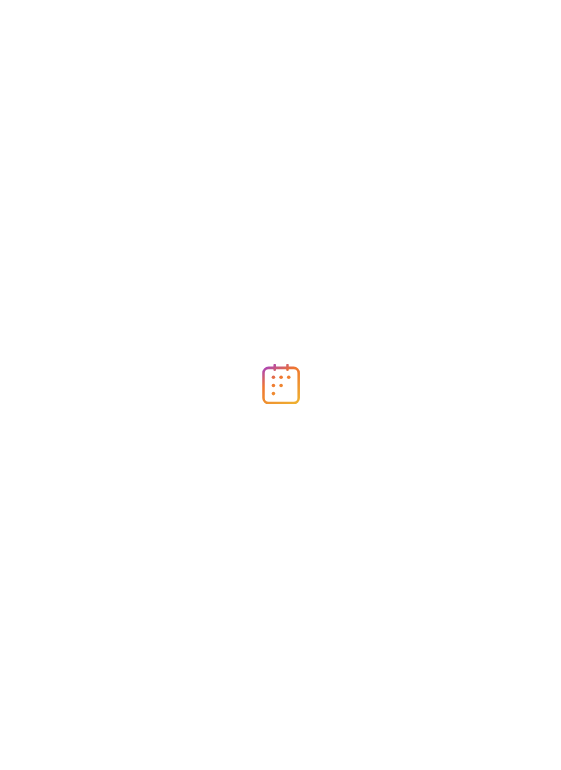 scroll, scrollTop: 0, scrollLeft: 0, axis: both 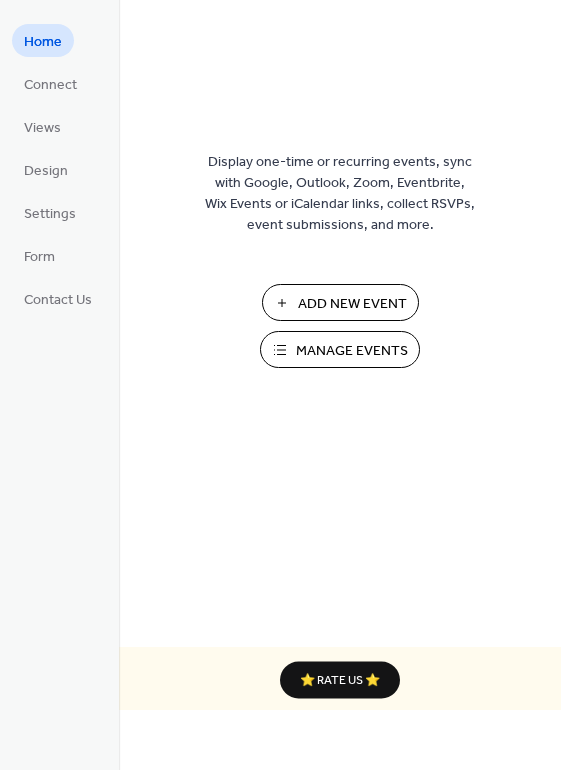 click on "Manage Events" at bounding box center [352, 351] 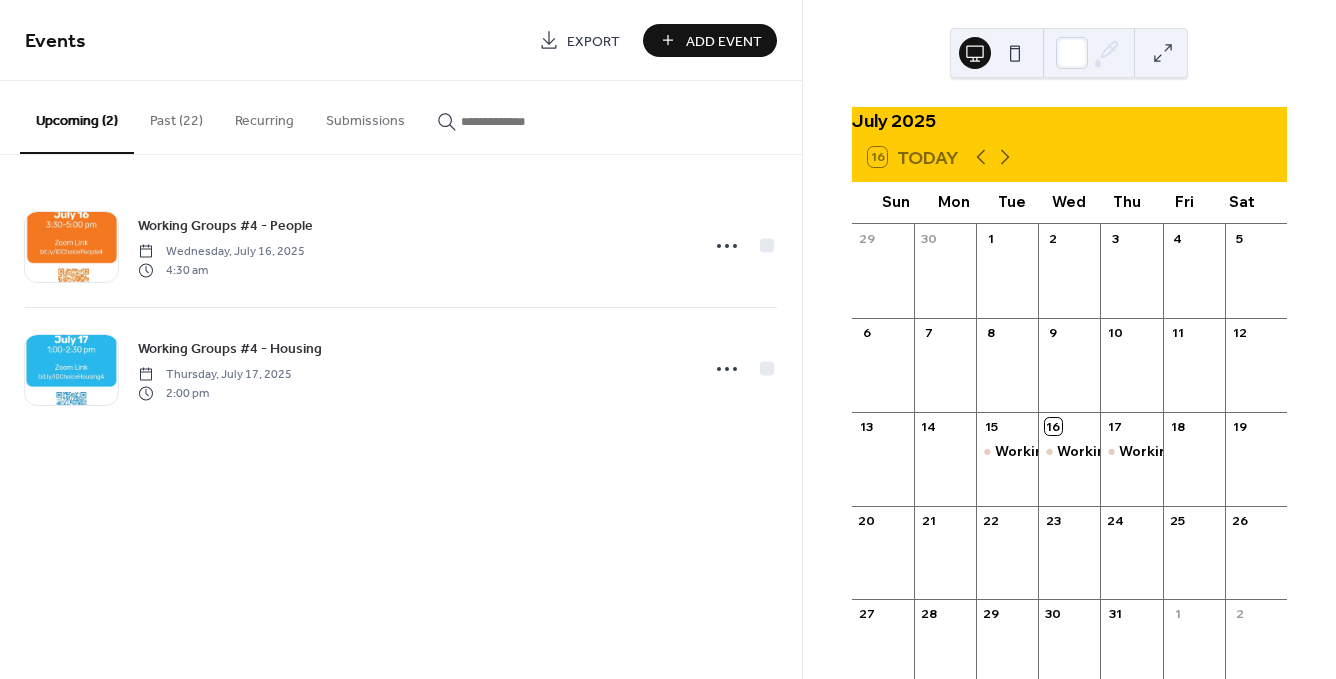 scroll, scrollTop: 0, scrollLeft: 0, axis: both 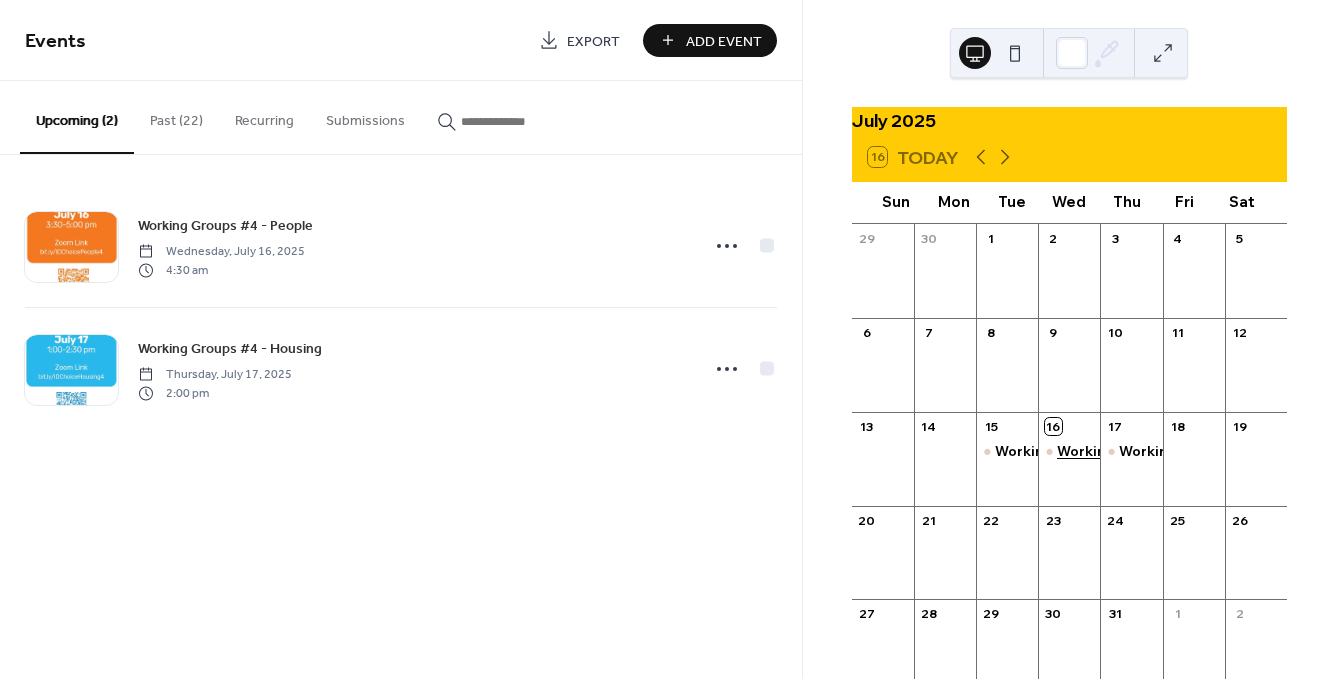 click on "Working Groups #4 - People" at bounding box center (1153, 451) 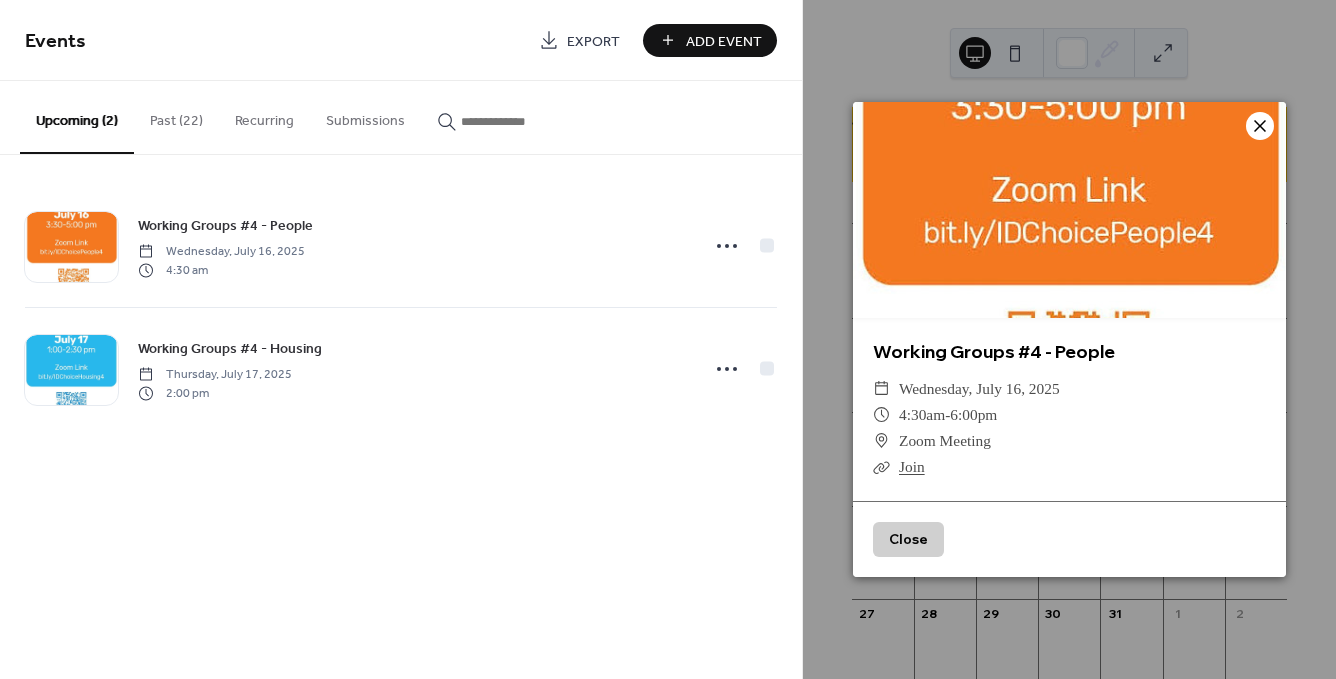 click 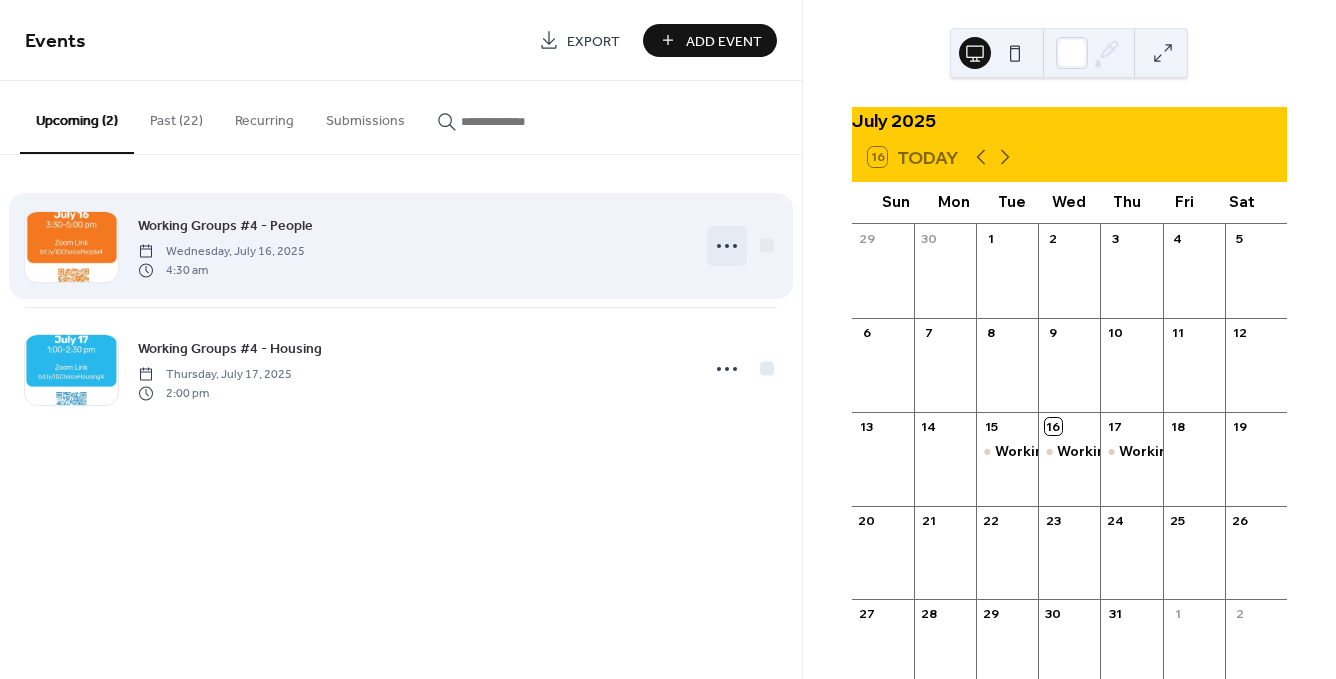 click 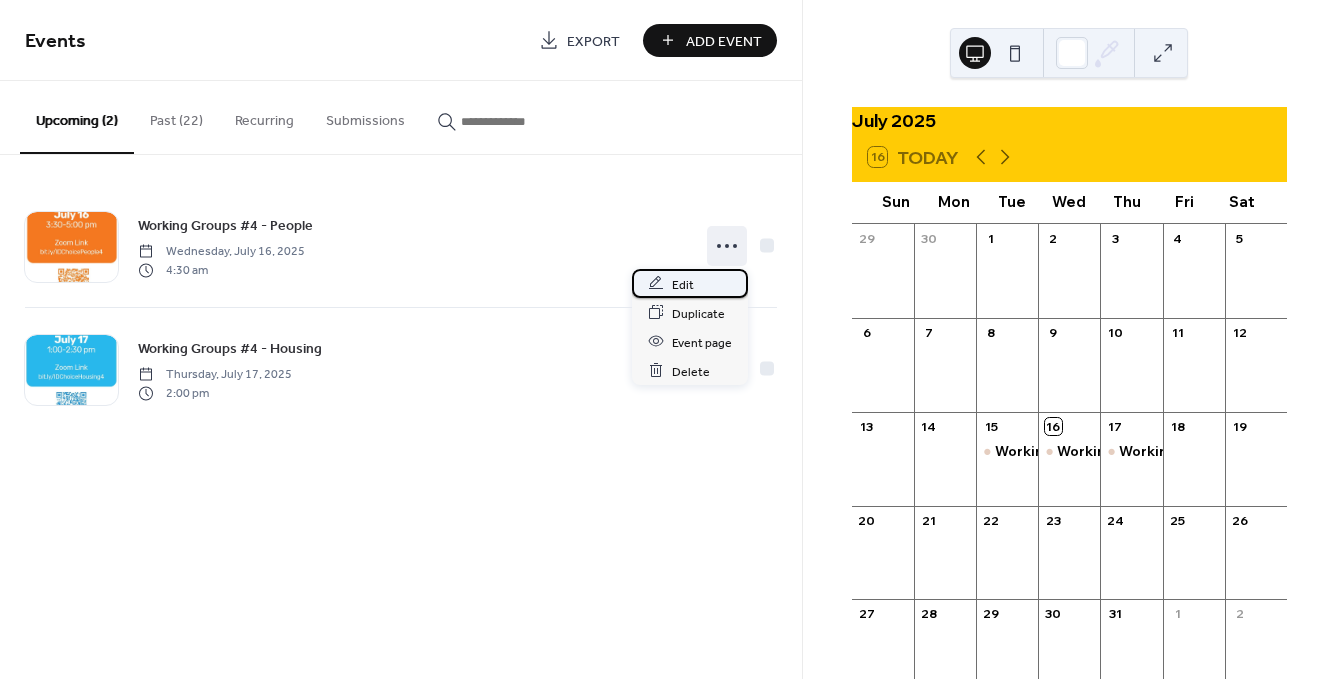 click on "Edit" at bounding box center [690, 283] 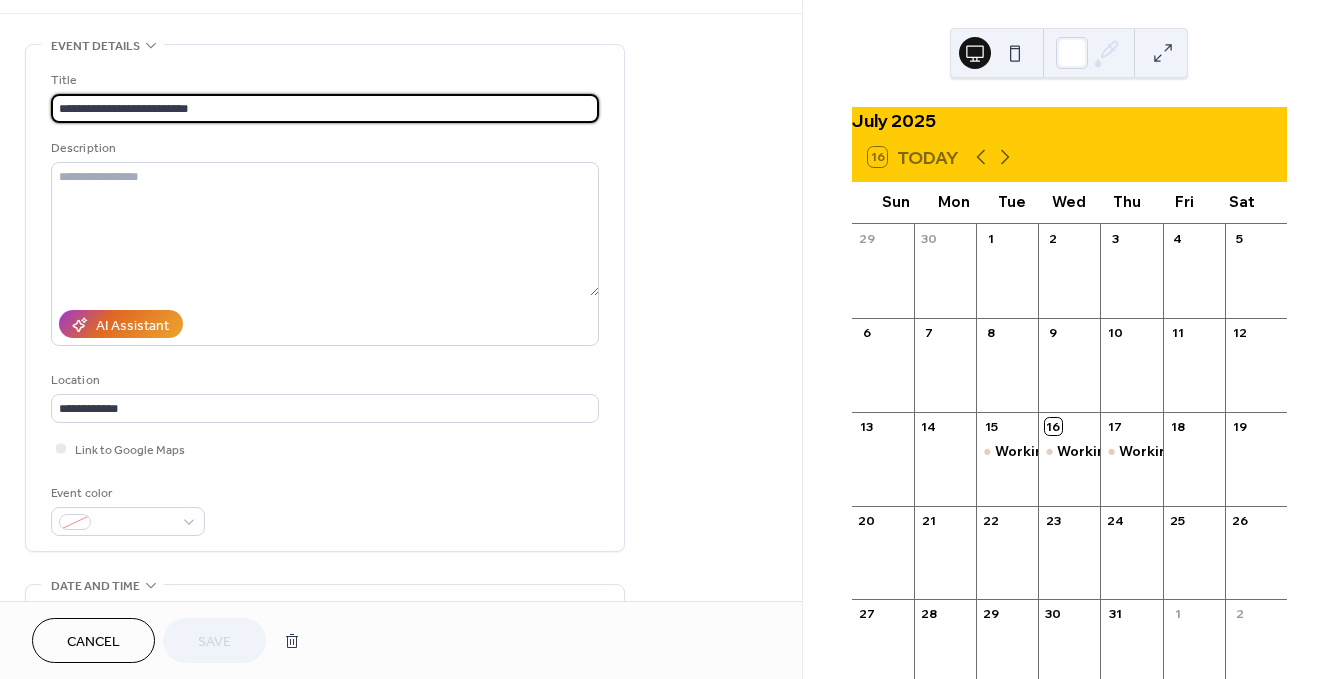 scroll, scrollTop: 342, scrollLeft: 0, axis: vertical 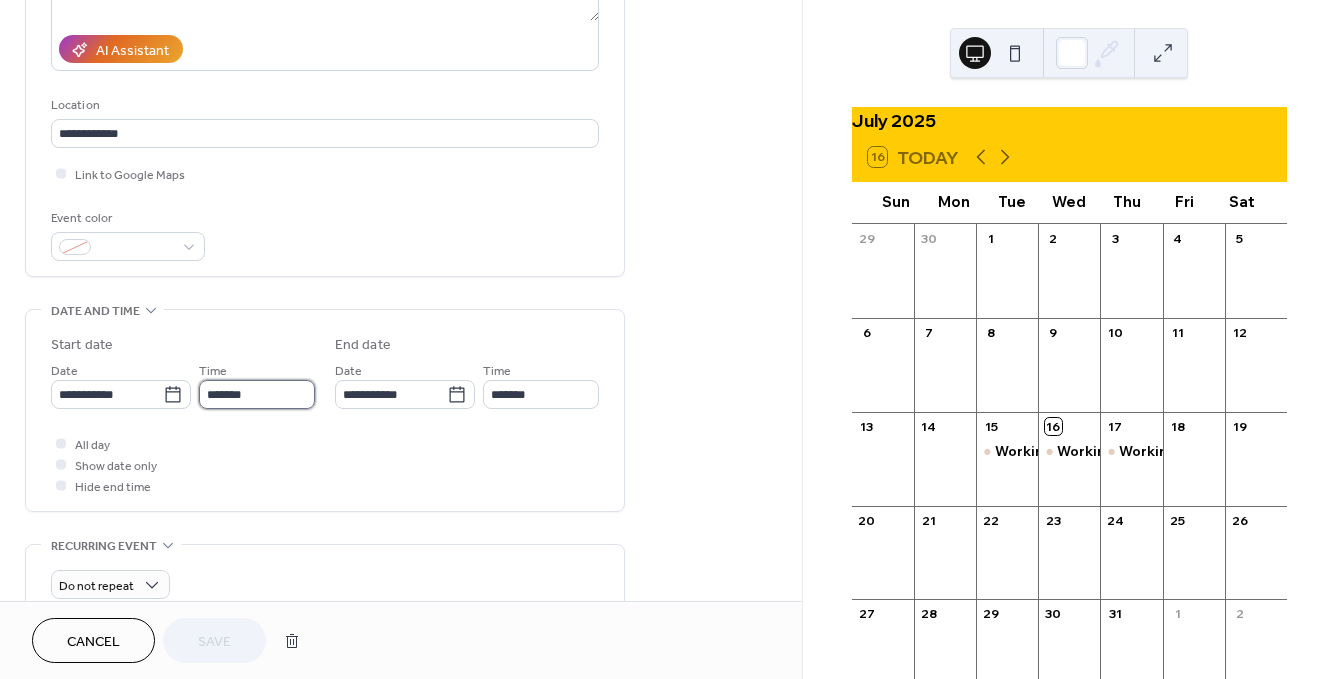 click on "*******" at bounding box center (257, 394) 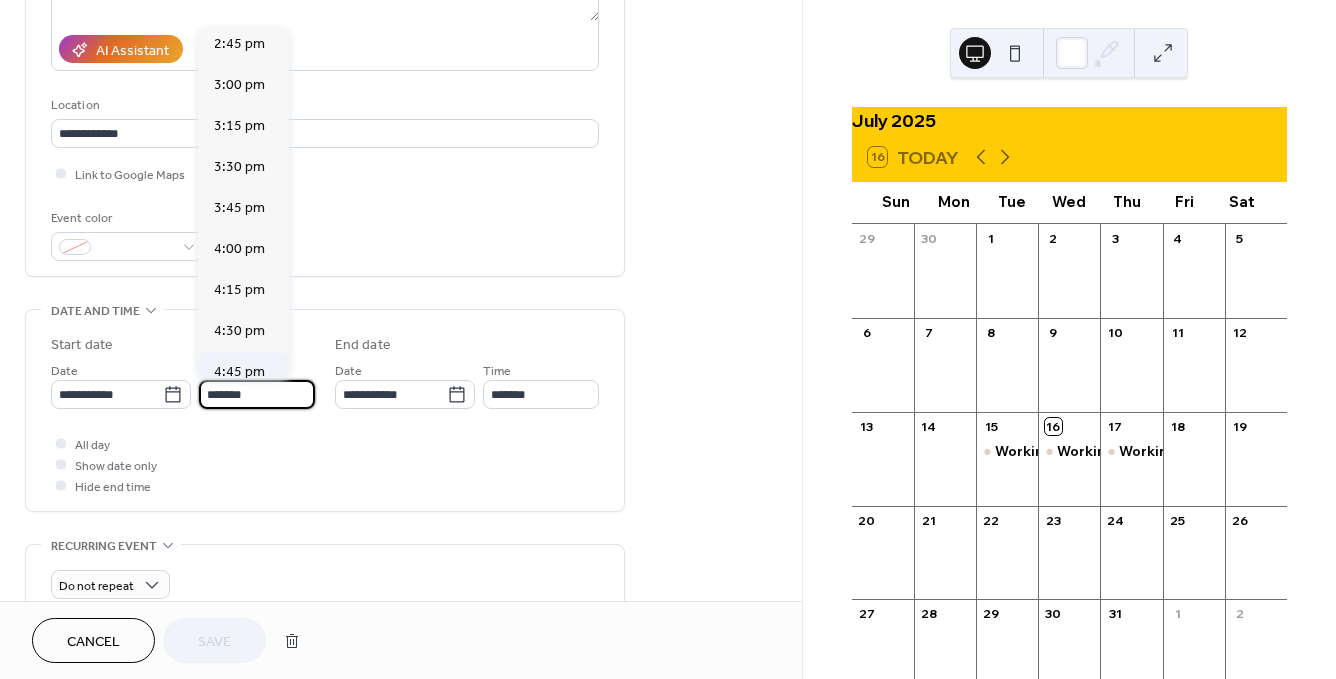 scroll, scrollTop: 2427, scrollLeft: 0, axis: vertical 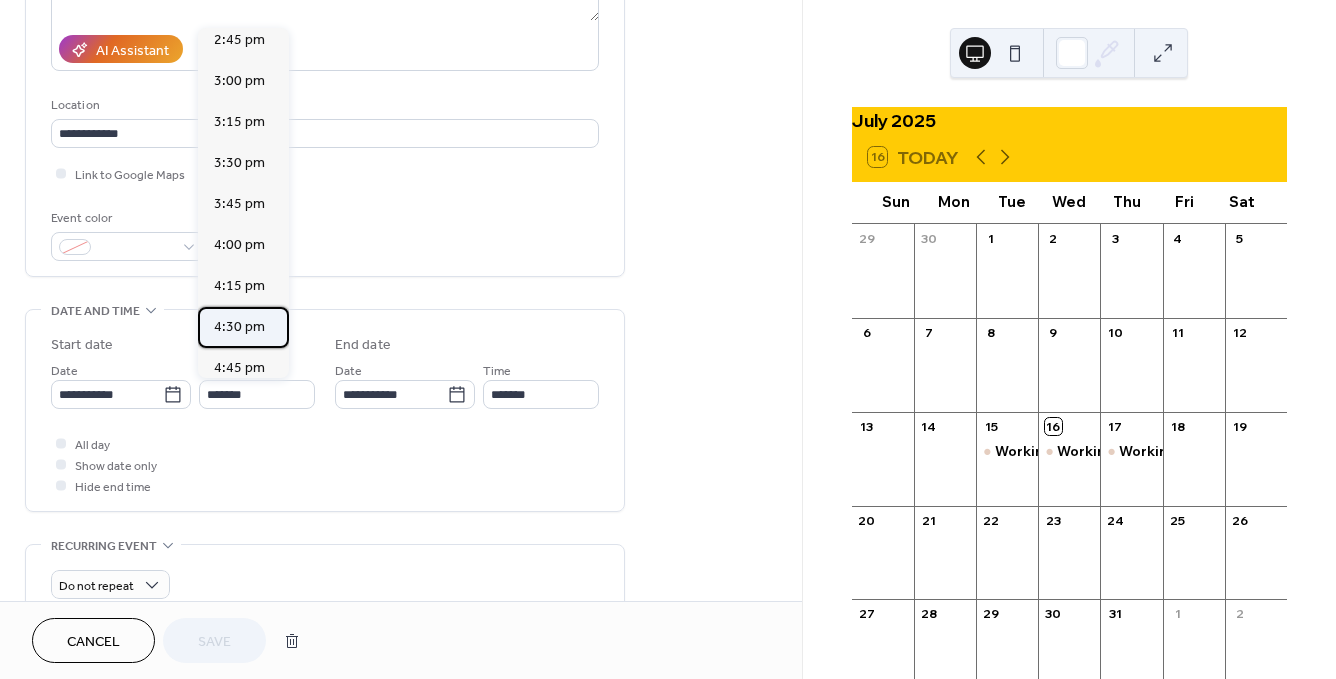 click on "4:30 pm" at bounding box center (239, 326) 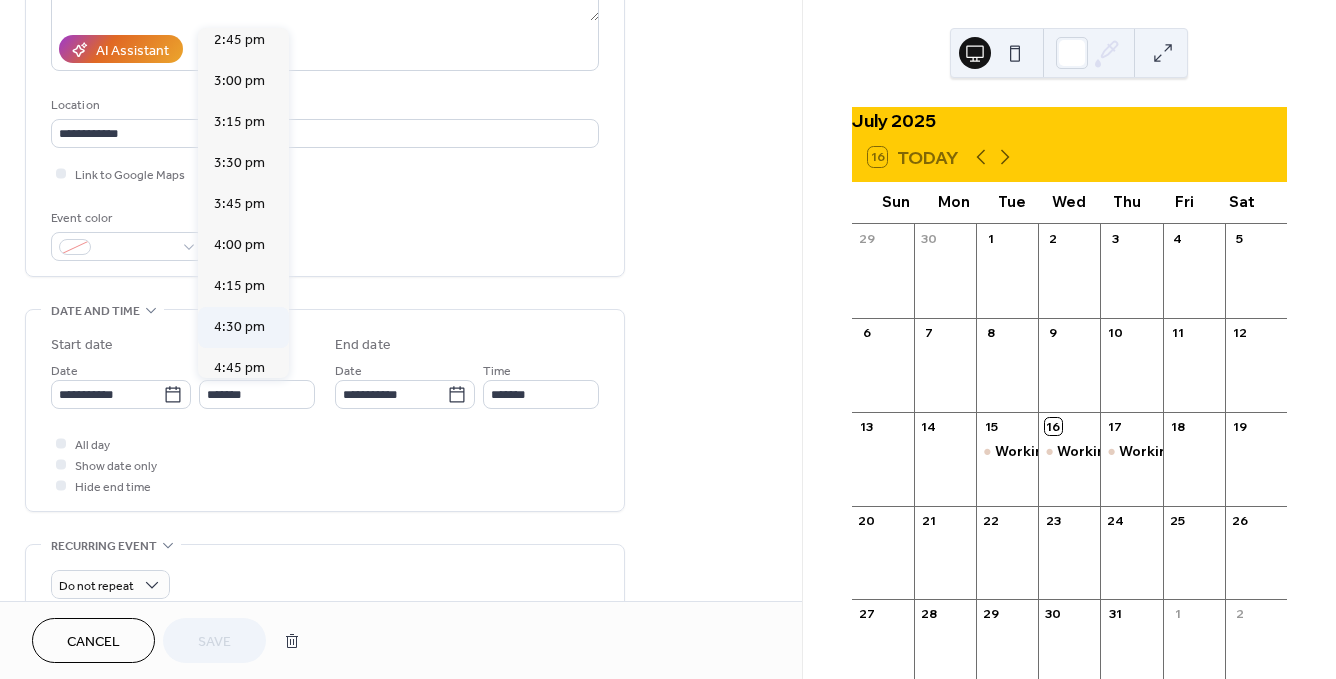 type on "*******" 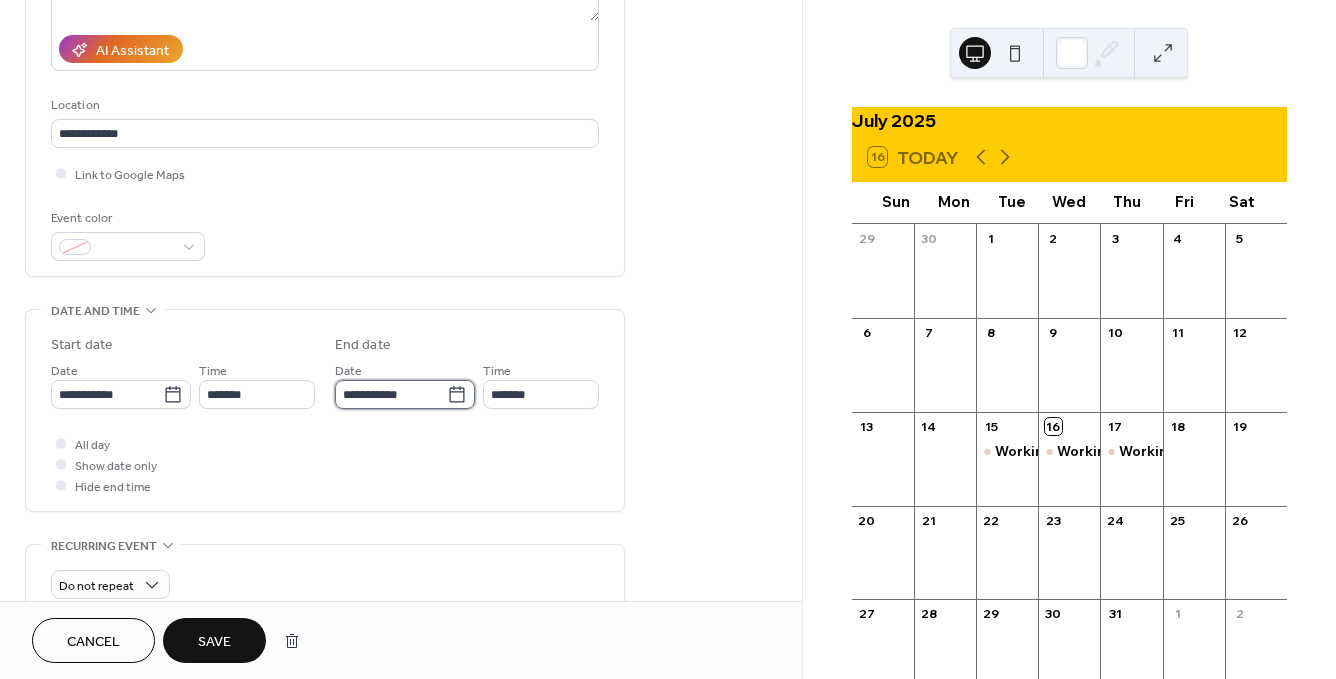 click on "**********" at bounding box center [391, 394] 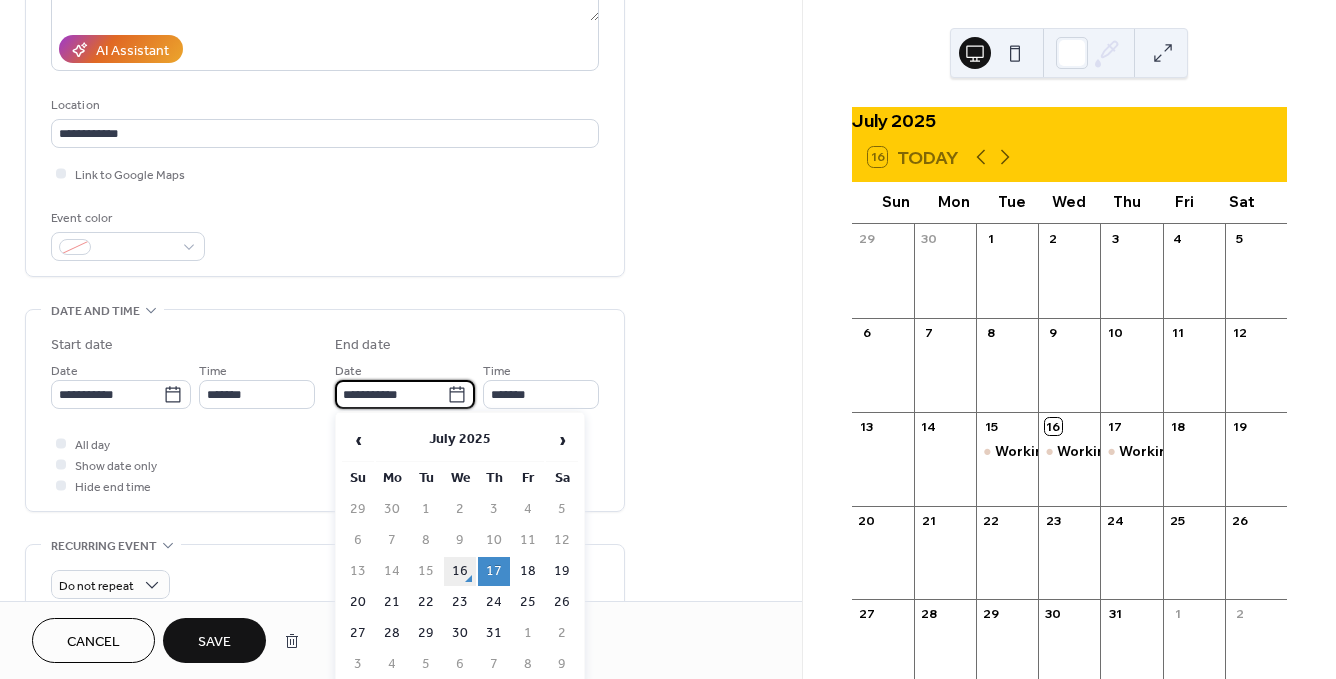 click on "16" at bounding box center [460, 571] 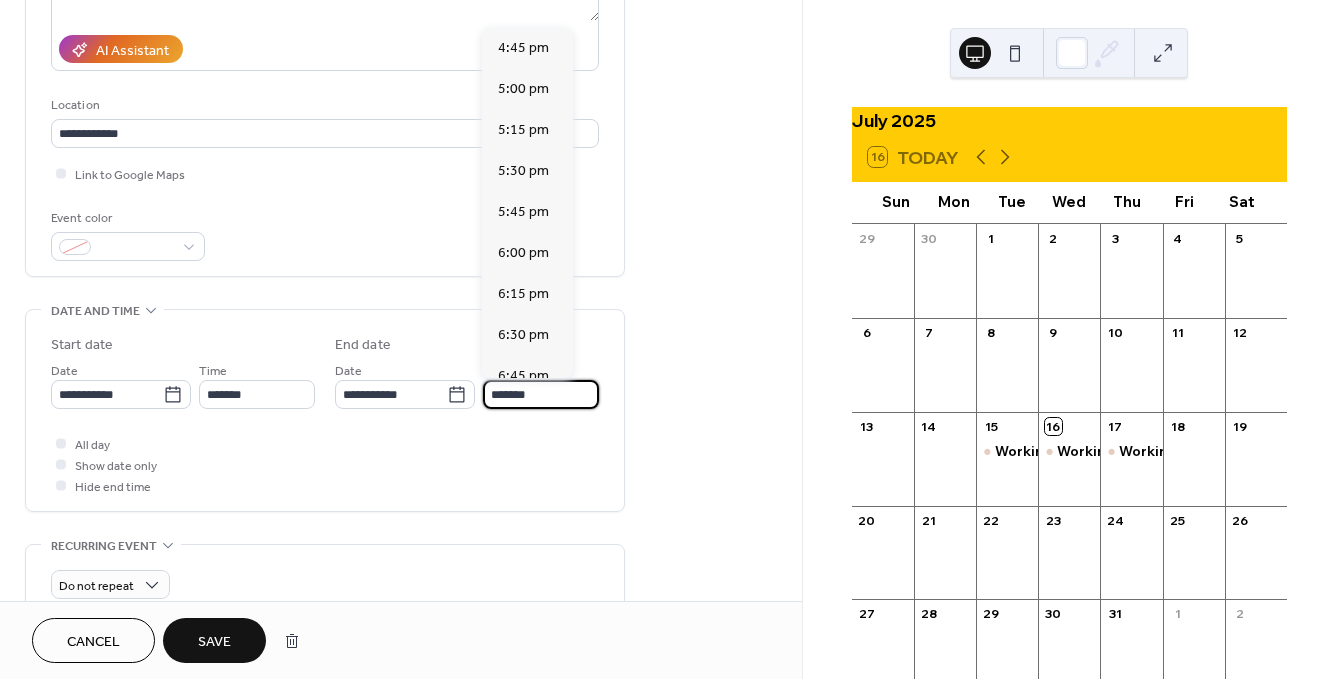 click on "*******" at bounding box center (541, 394) 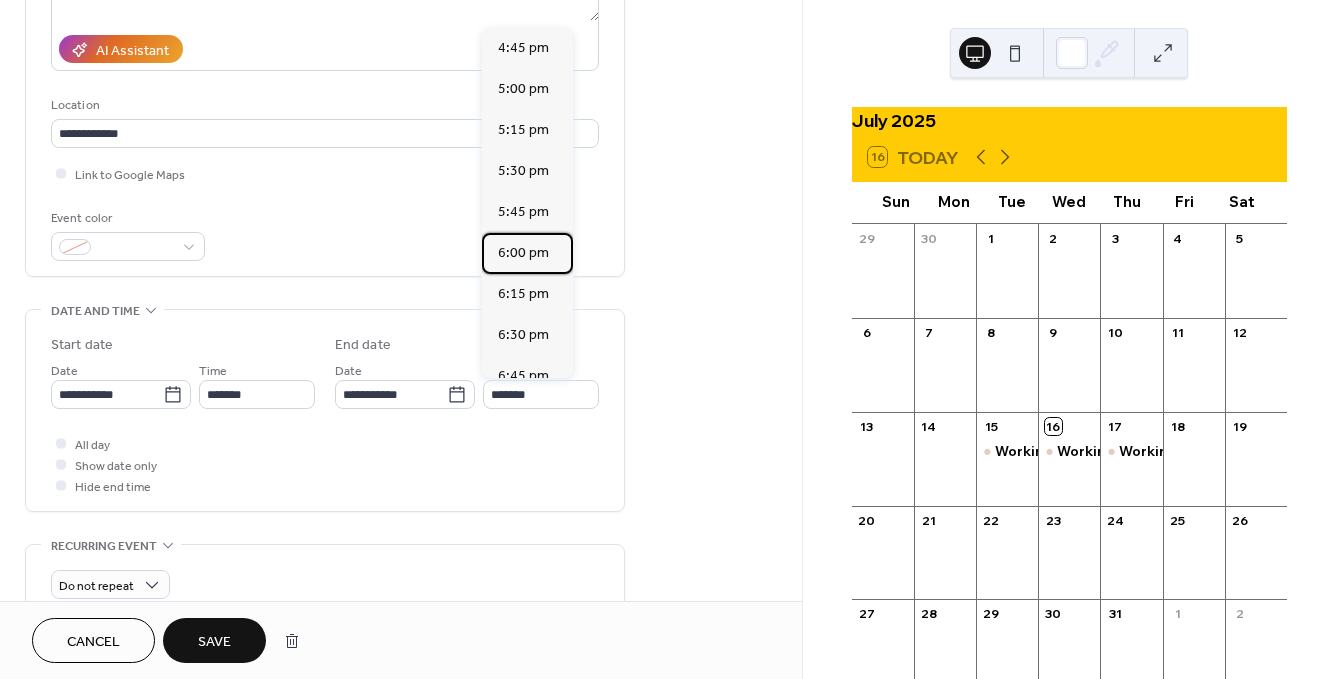 drag, startPoint x: 521, startPoint y: 251, endPoint x: 531, endPoint y: 252, distance: 10.049875 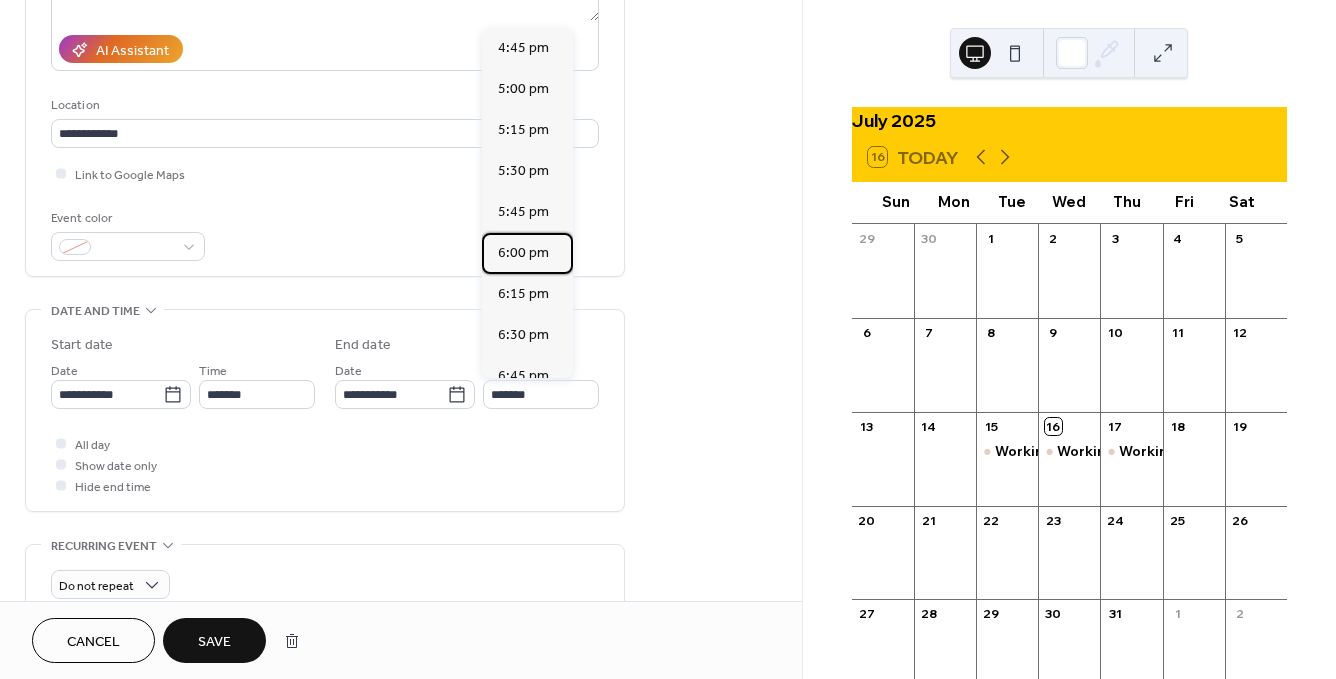 click on "6:00 pm" at bounding box center [523, 252] 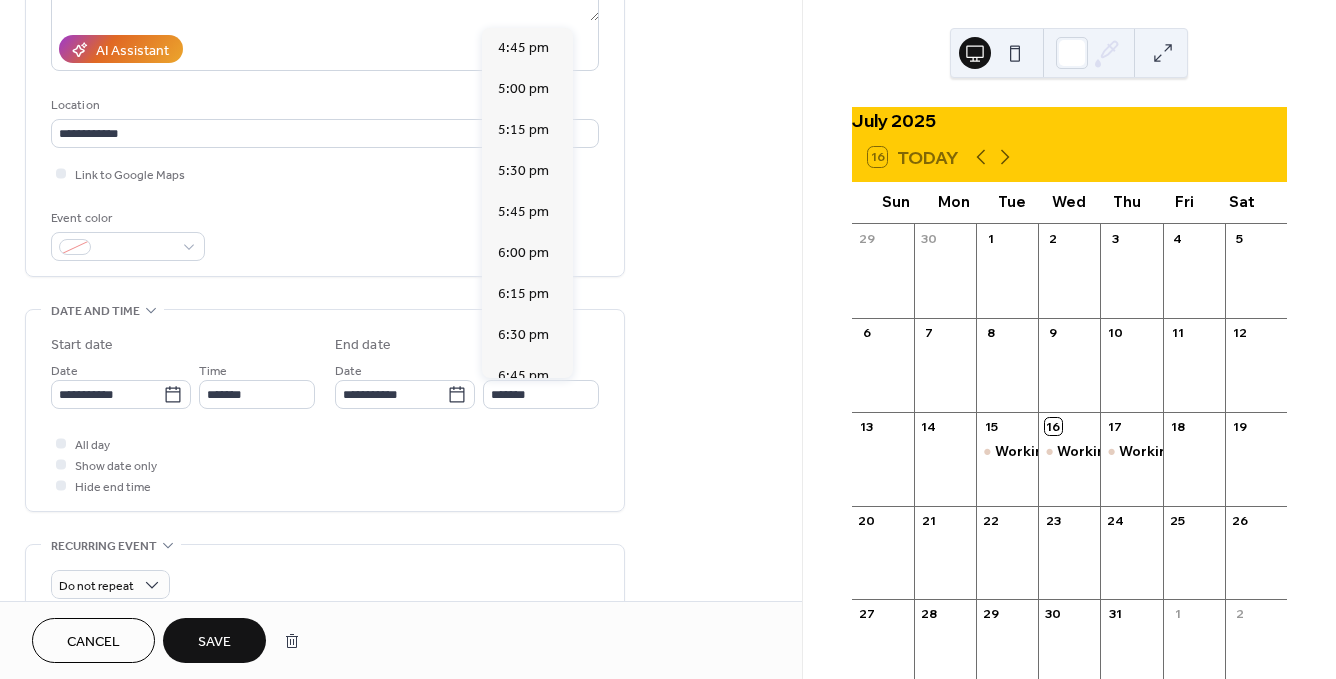 type on "*******" 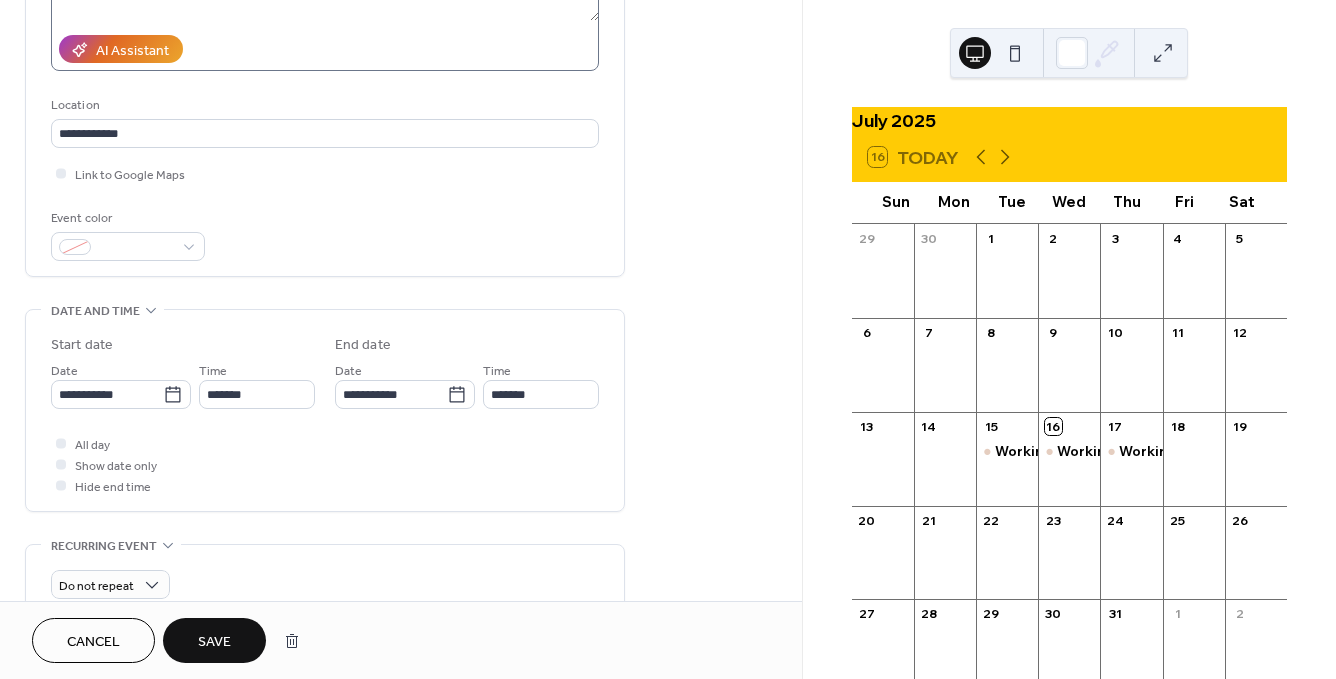scroll, scrollTop: 61, scrollLeft: 0, axis: vertical 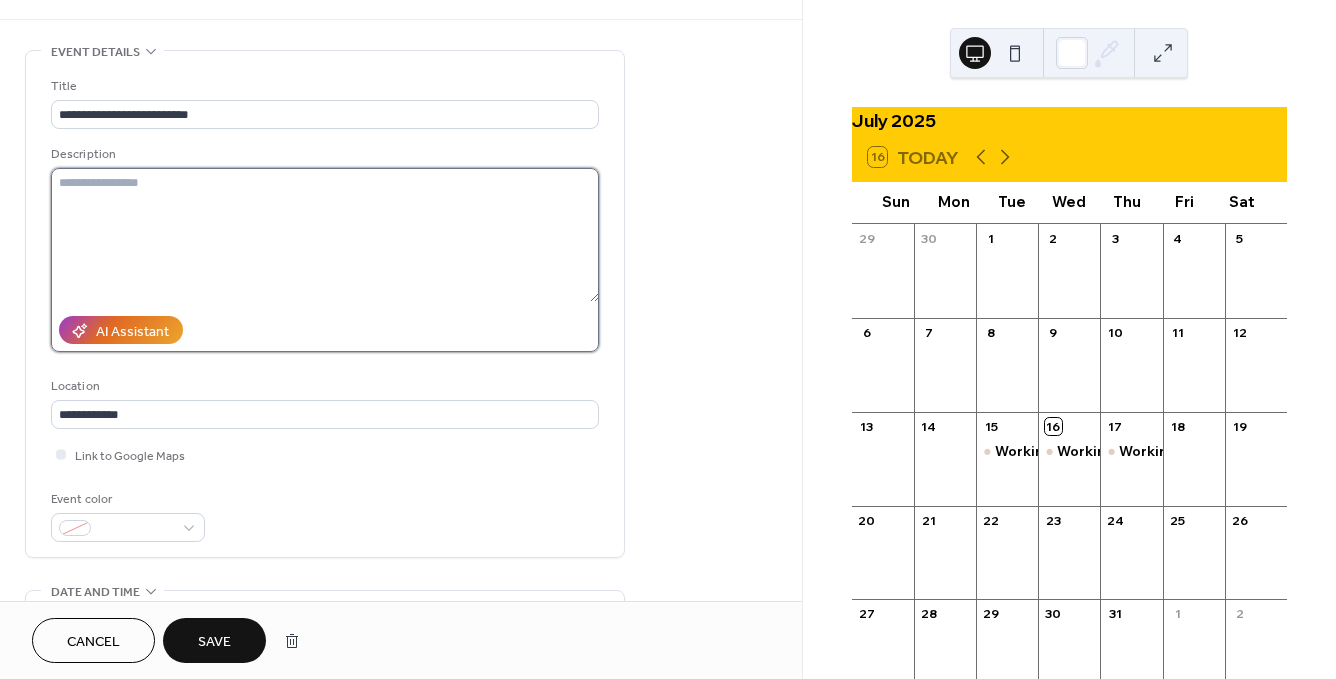 click at bounding box center (325, 235) 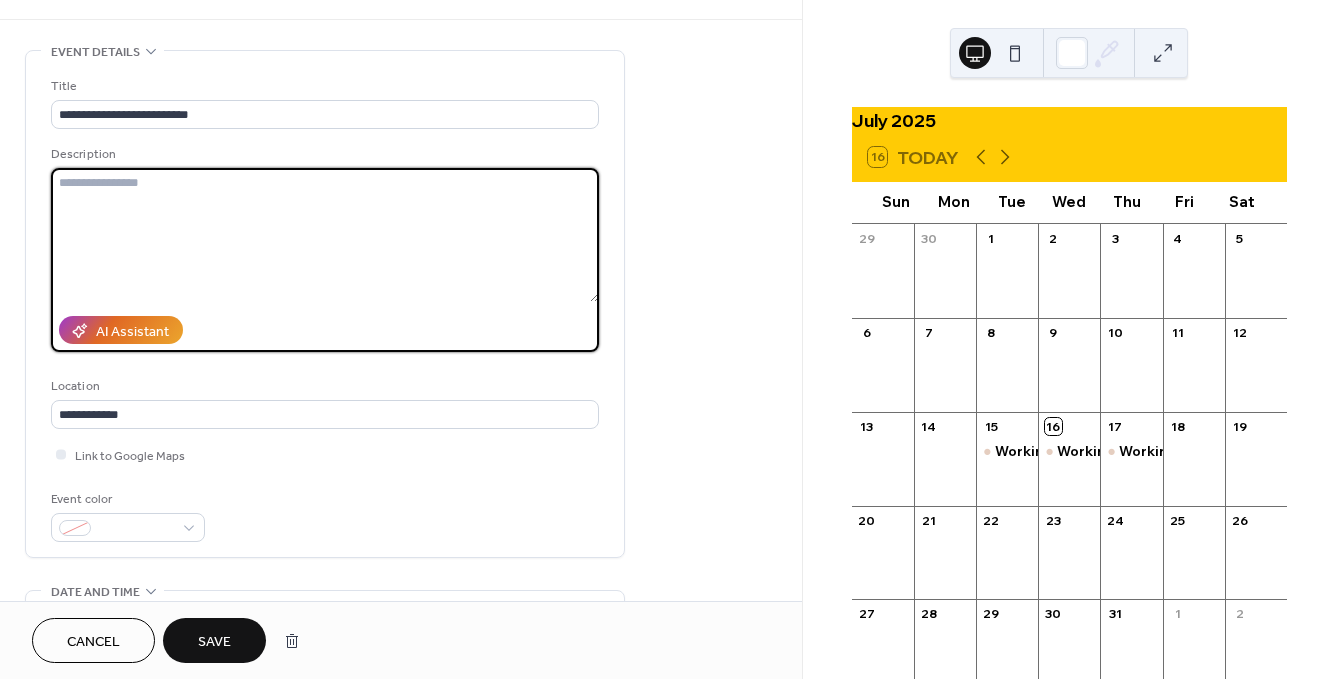 paste on "**********" 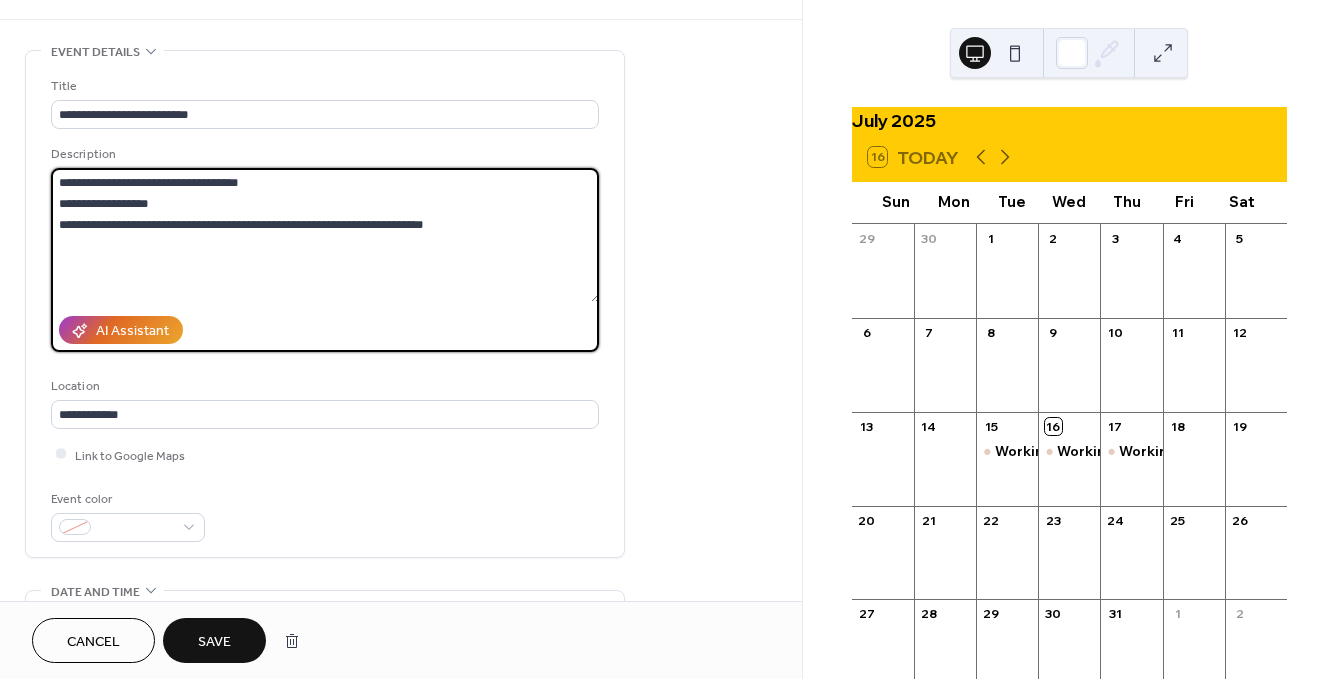 type on "**********" 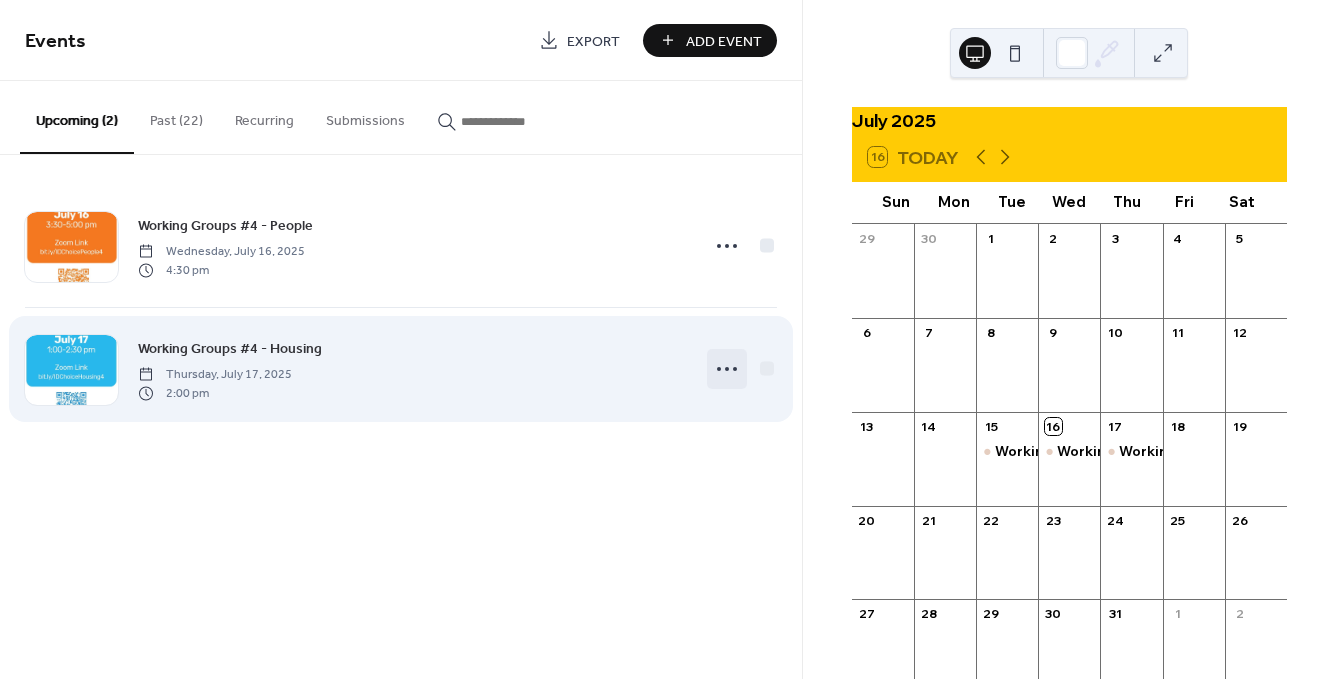 click 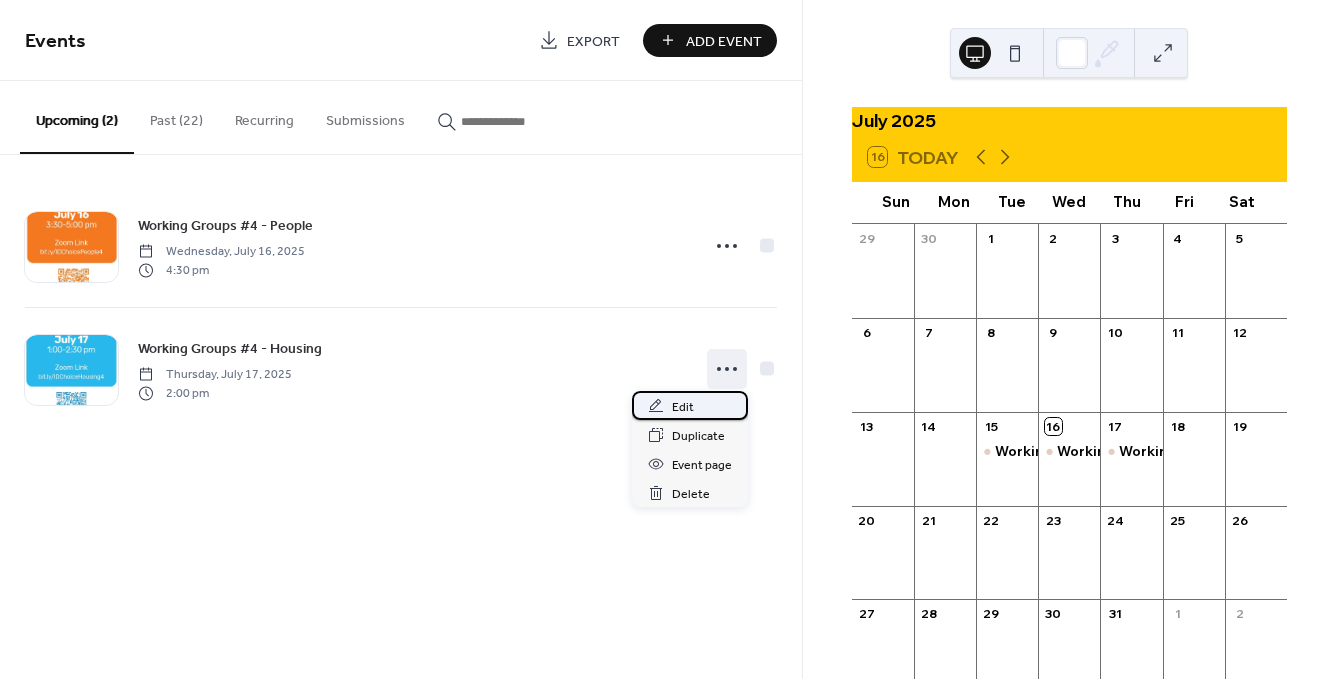 click on "Edit" at bounding box center [683, 407] 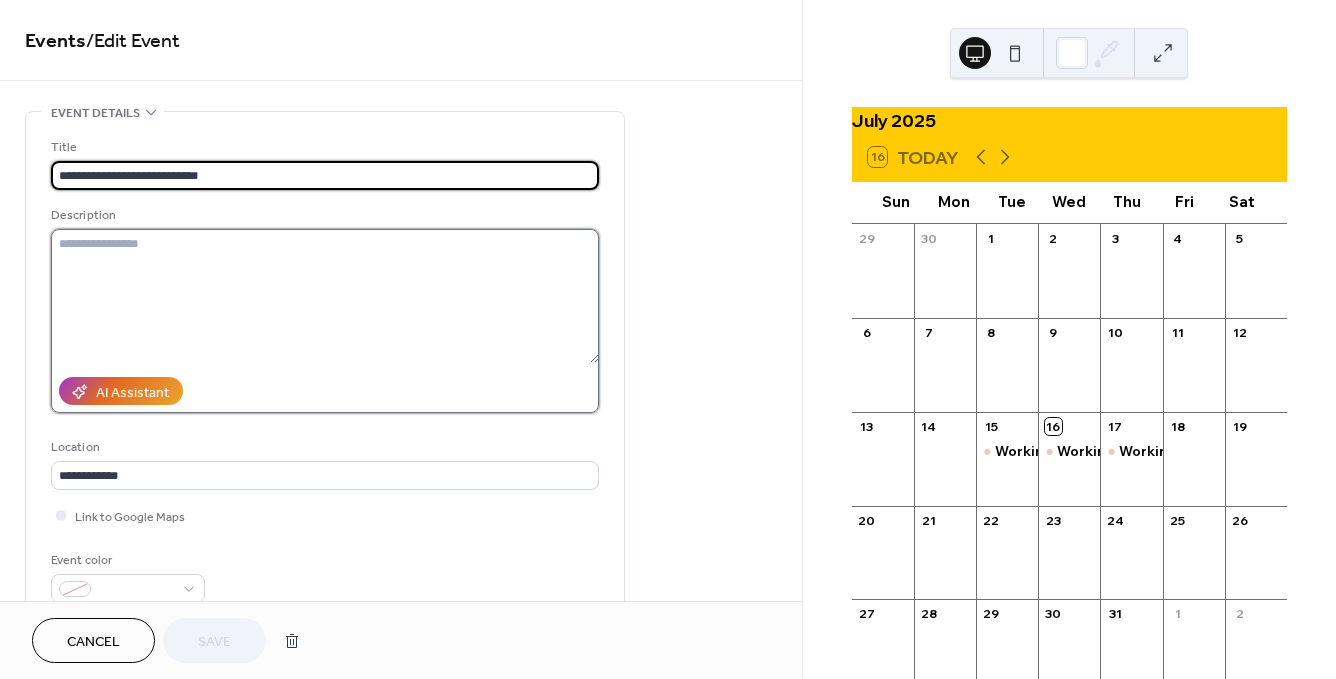 click at bounding box center (325, 296) 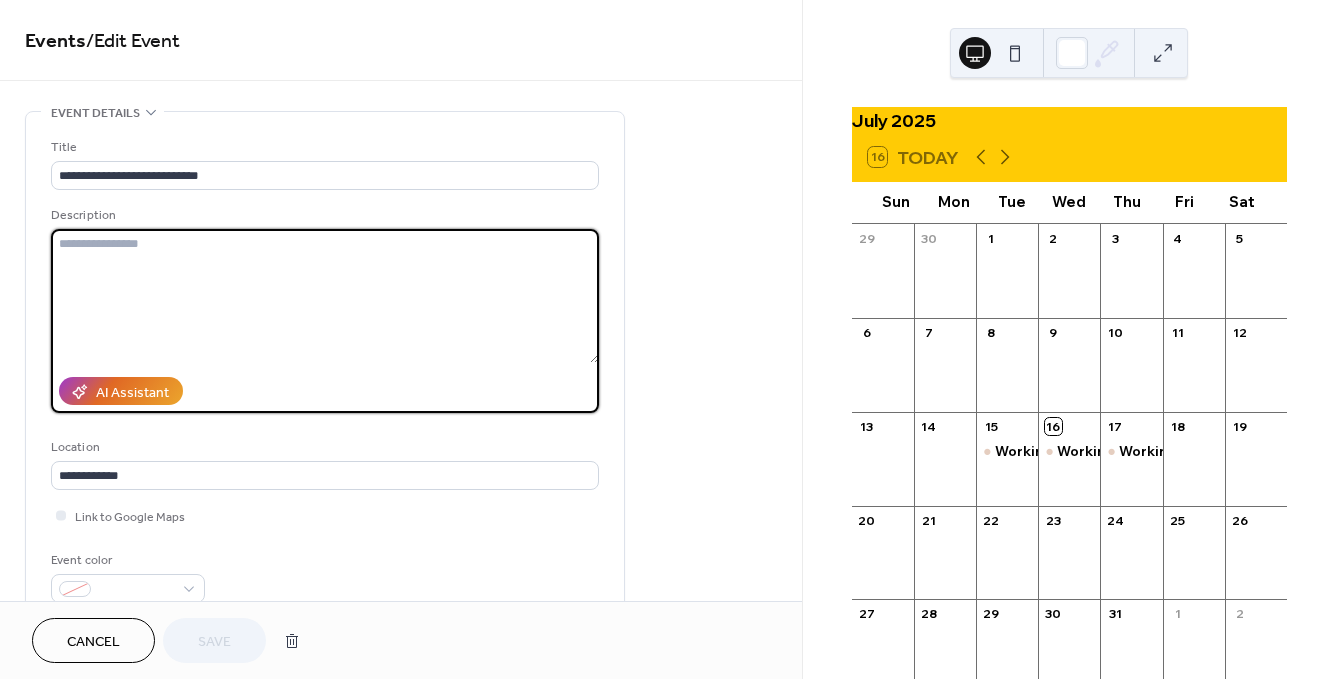 paste on "**********" 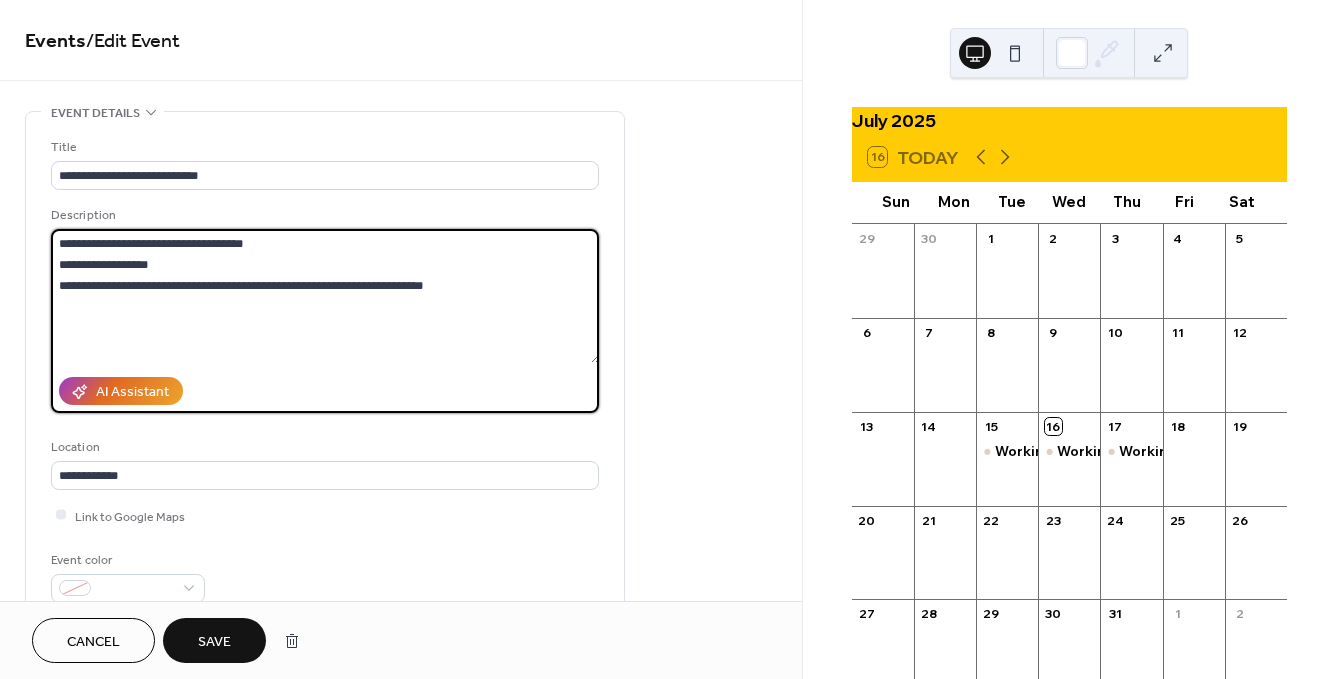 type on "**********" 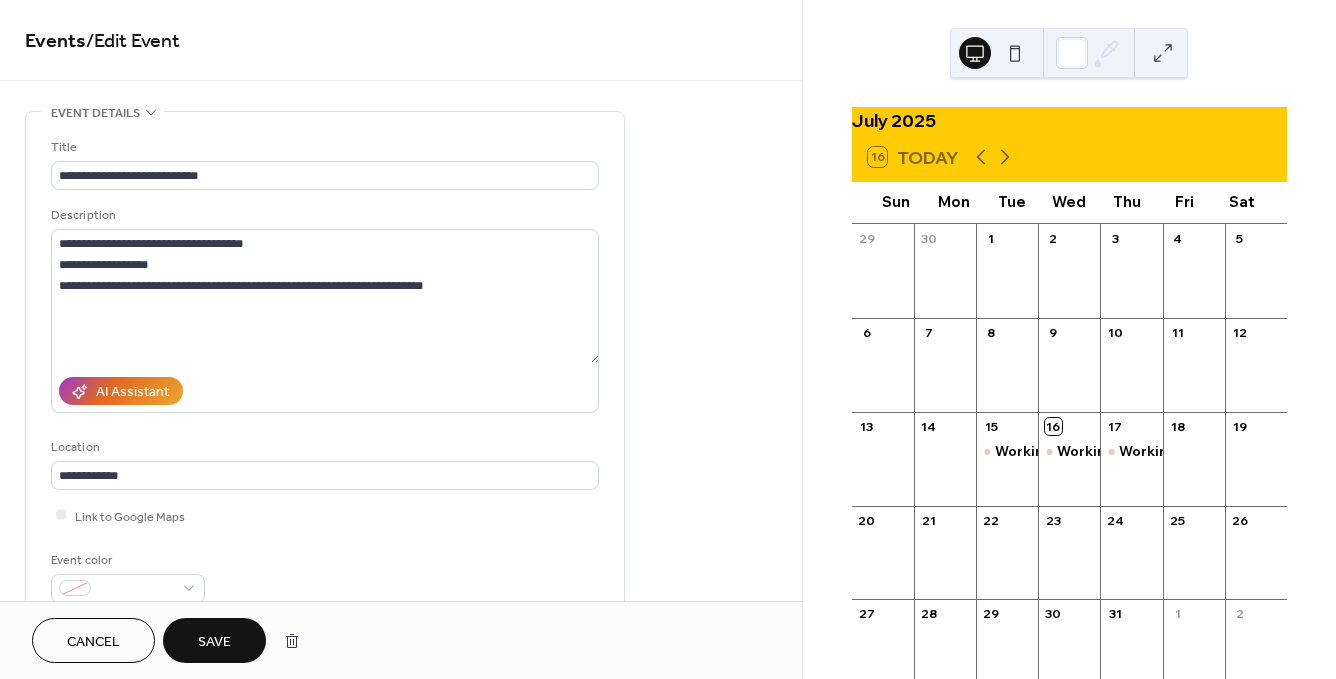 click on "Save" at bounding box center [214, 642] 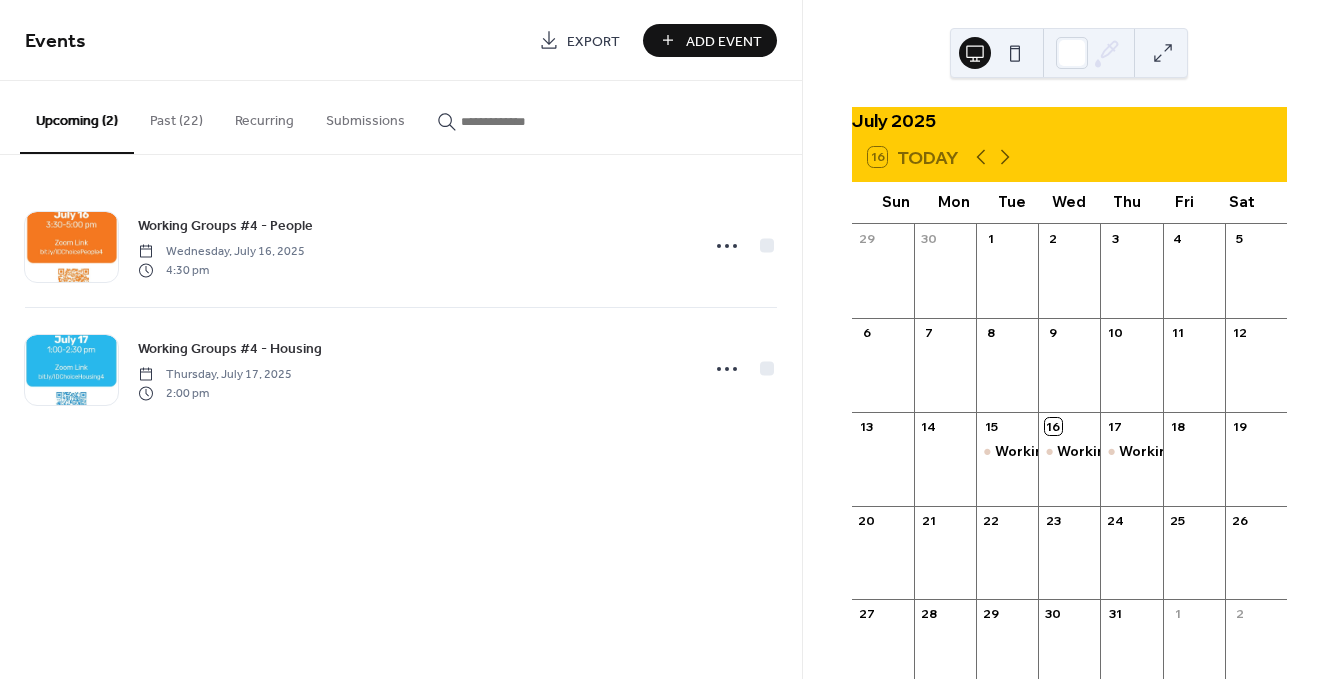 click on "Add Event" at bounding box center (710, 40) 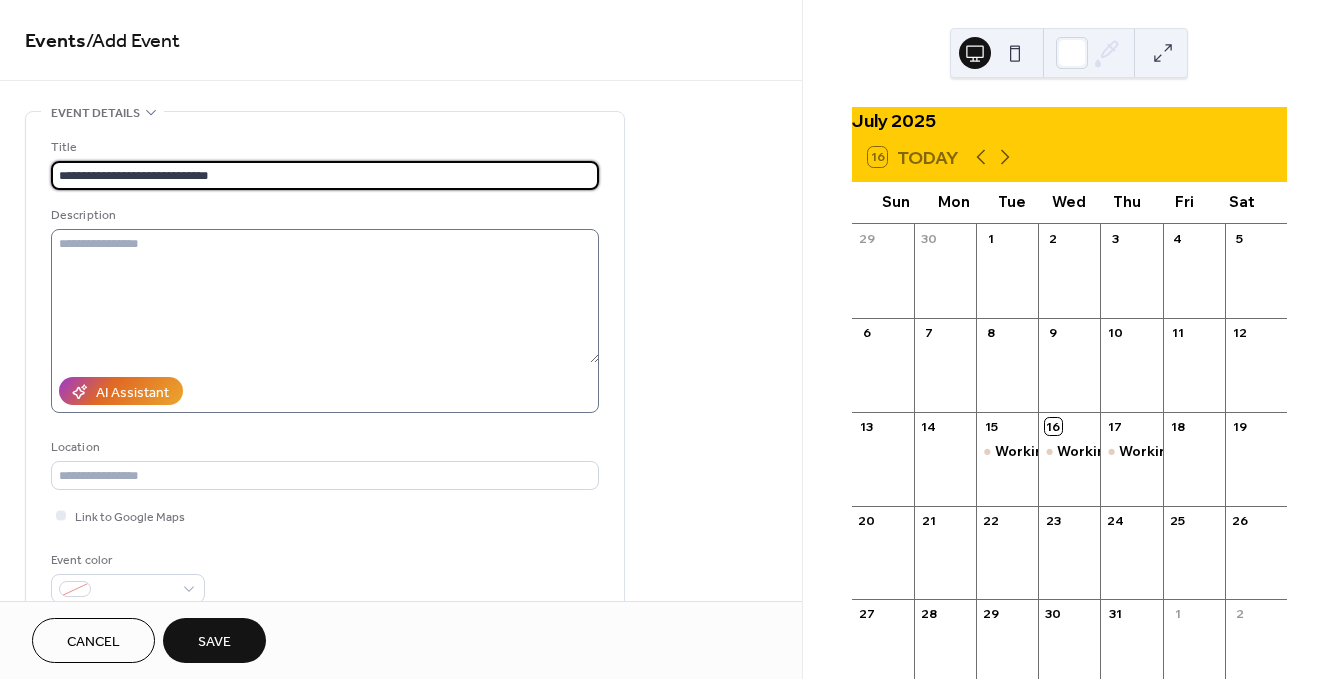 type on "**********" 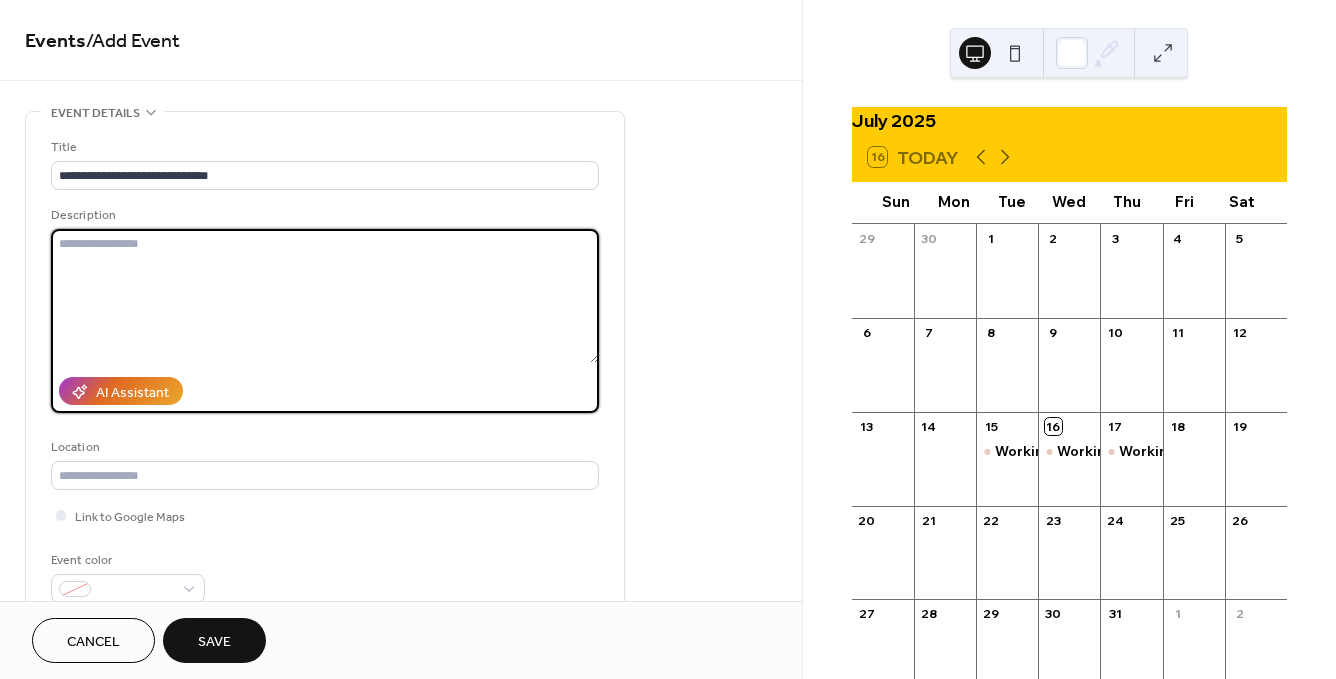 click at bounding box center [325, 296] 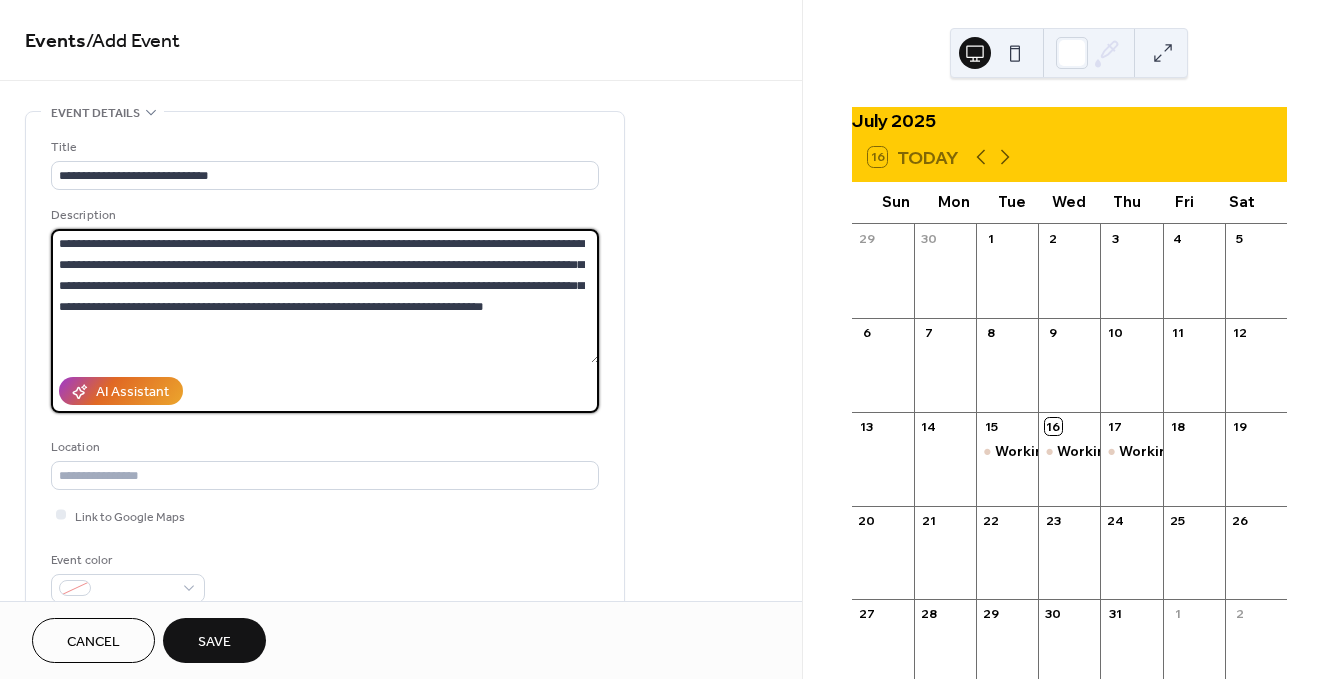 paste on "**********" 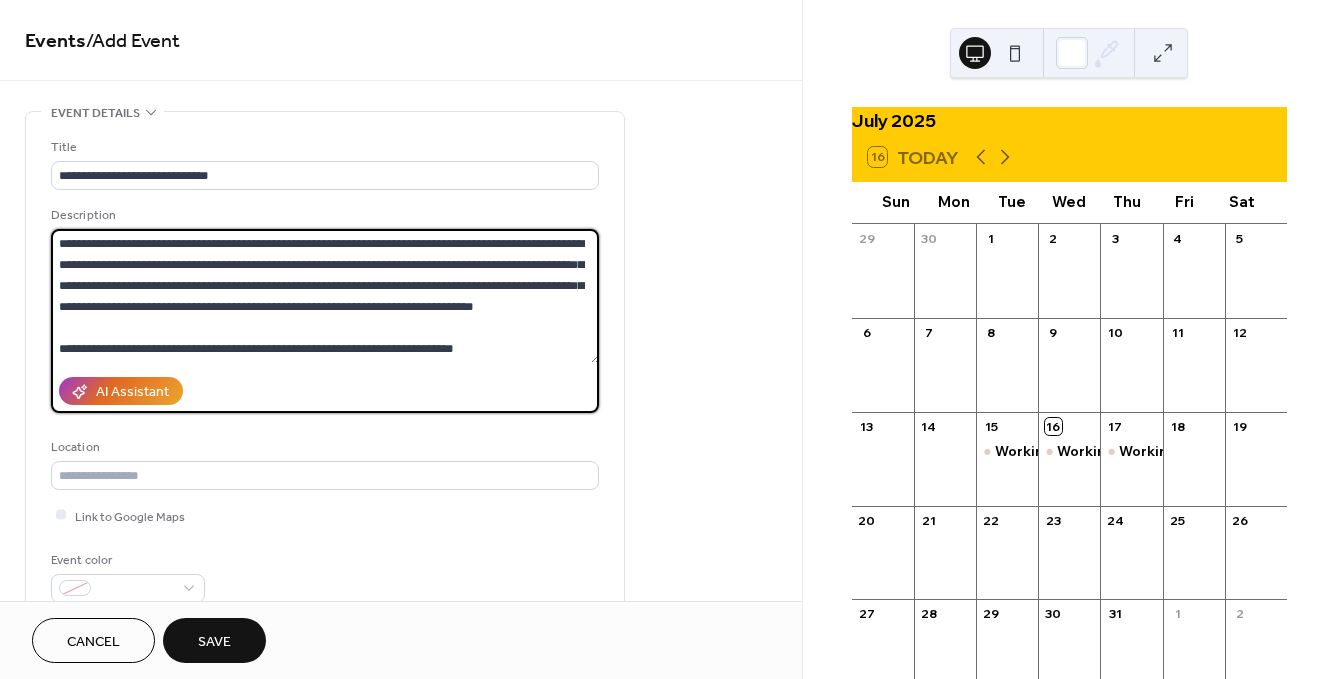 click on "**********" at bounding box center [325, 296] 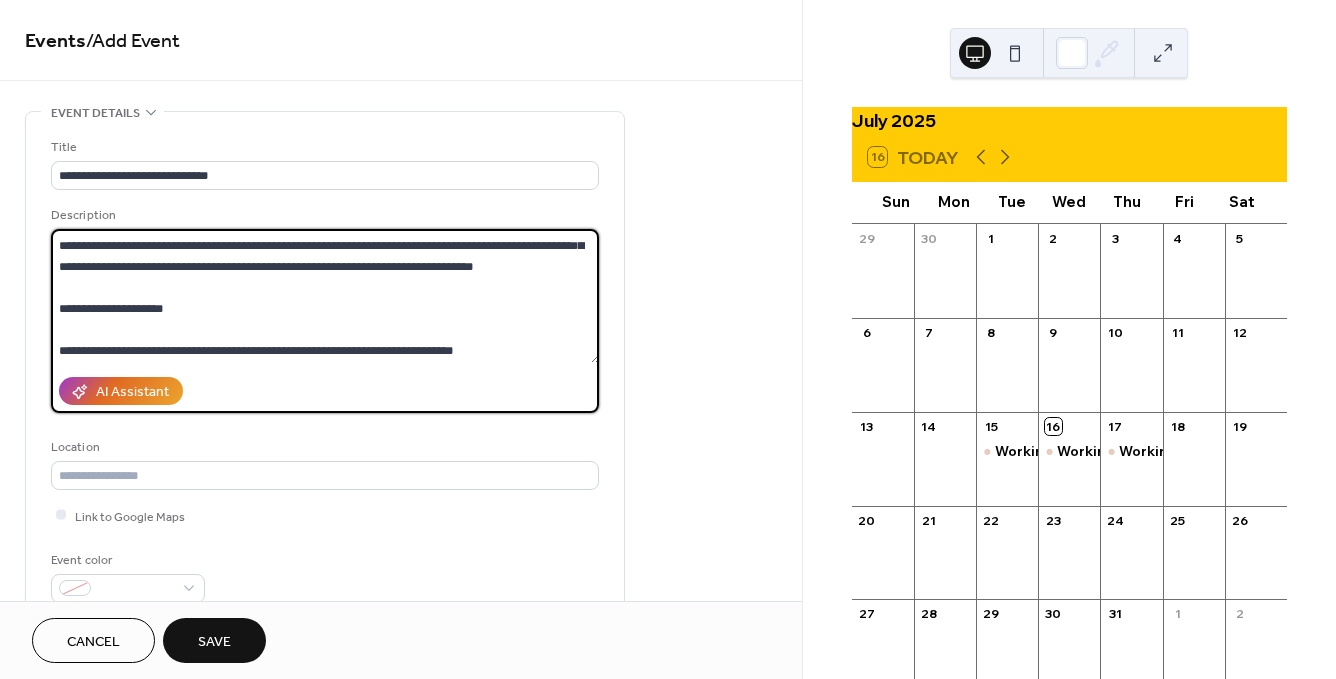 scroll, scrollTop: 41, scrollLeft: 0, axis: vertical 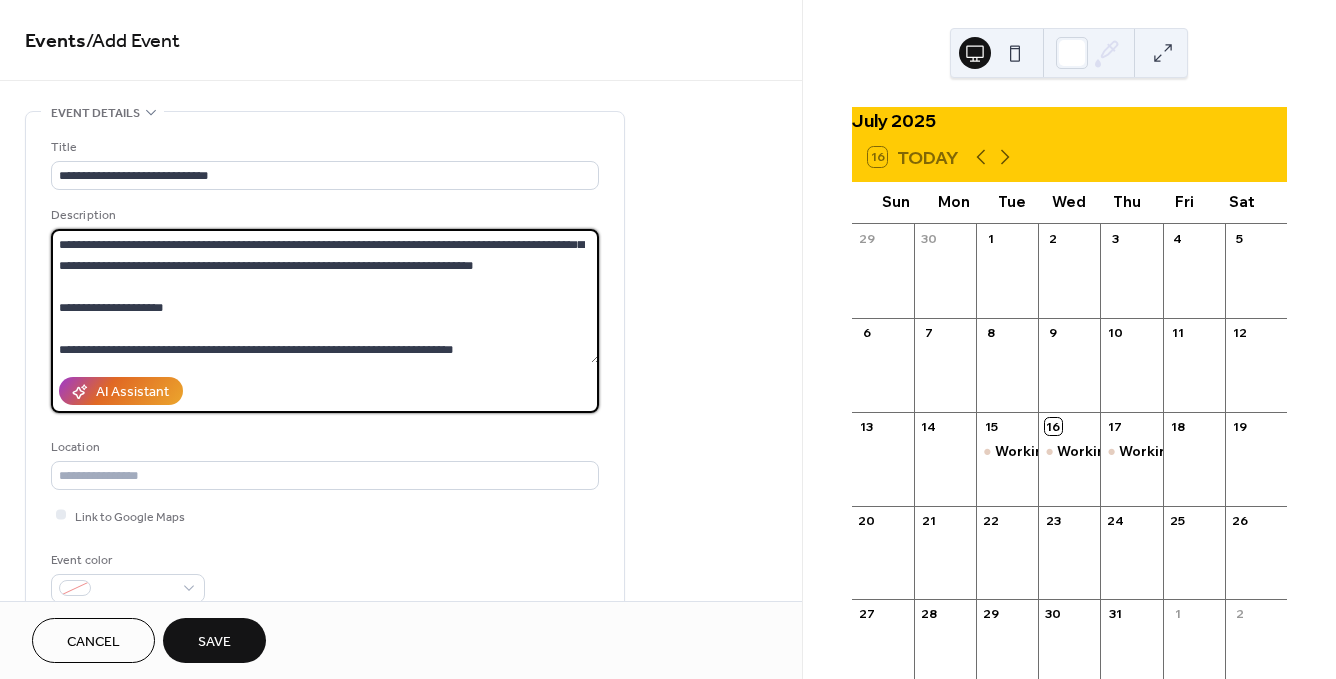 click on "**********" at bounding box center (325, 296) 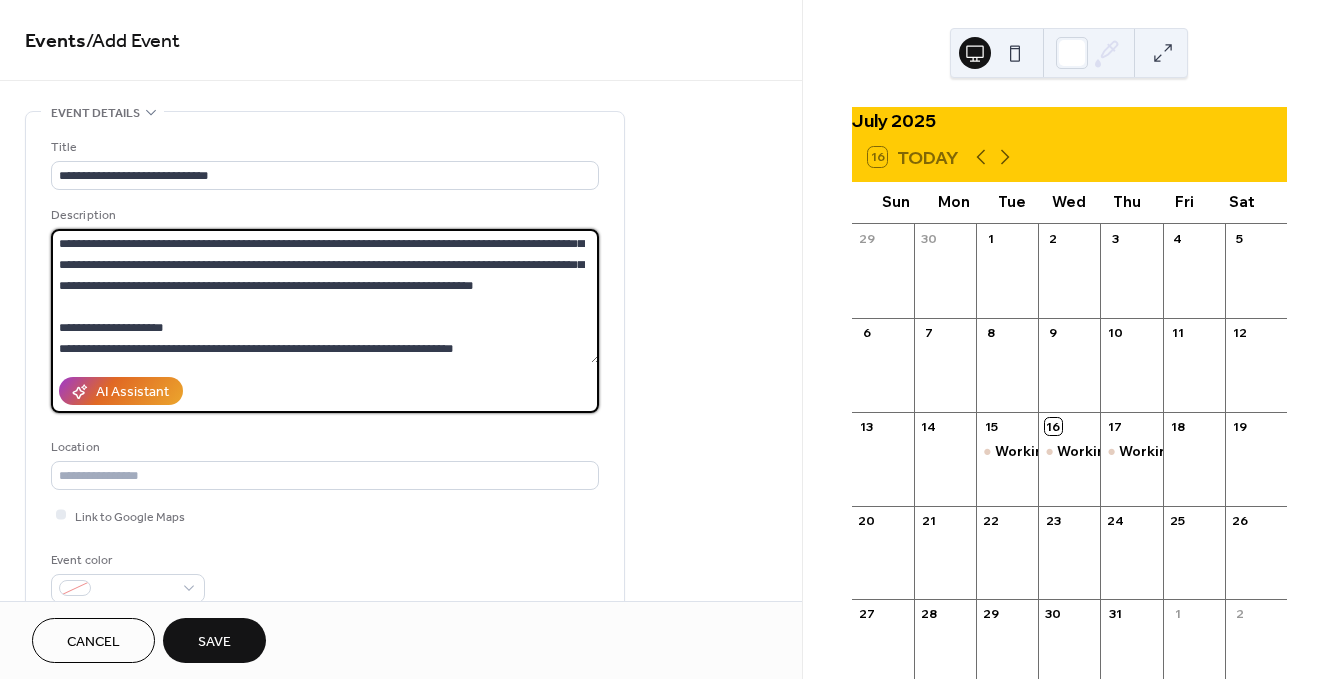scroll, scrollTop: 21, scrollLeft: 0, axis: vertical 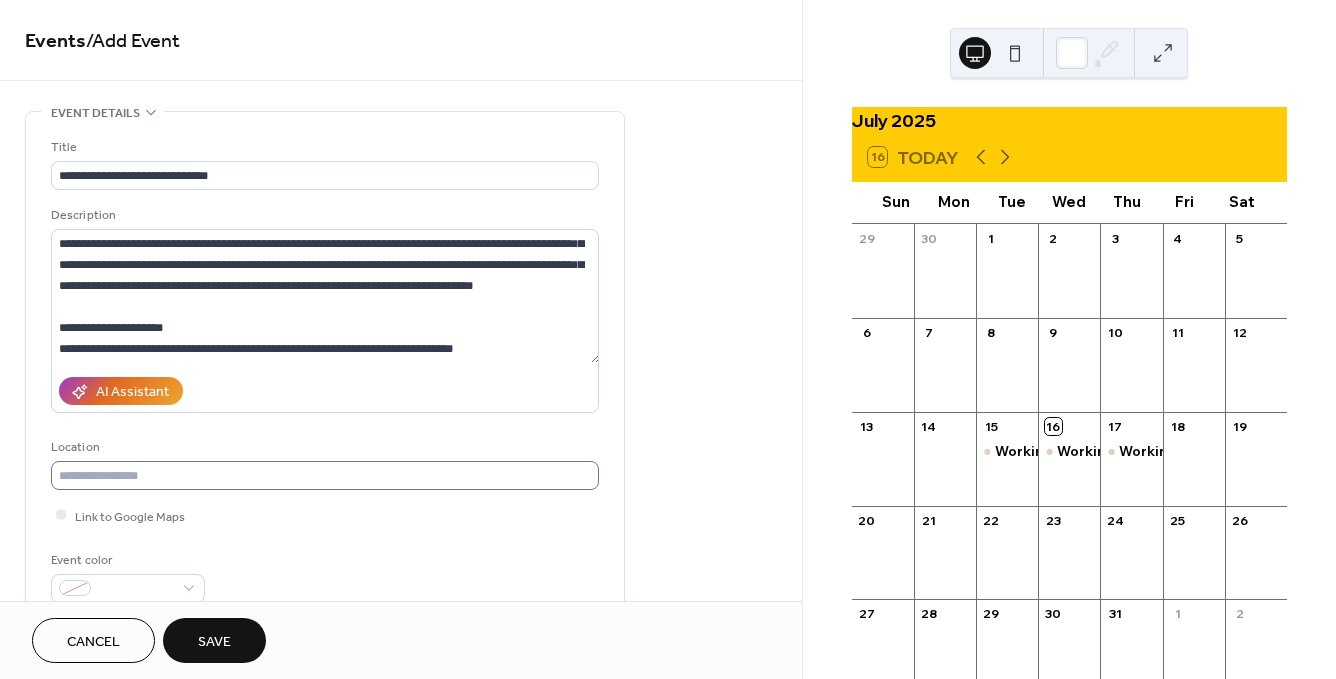drag, startPoint x: 221, startPoint y: 642, endPoint x: 531, endPoint y: 462, distance: 358.46896 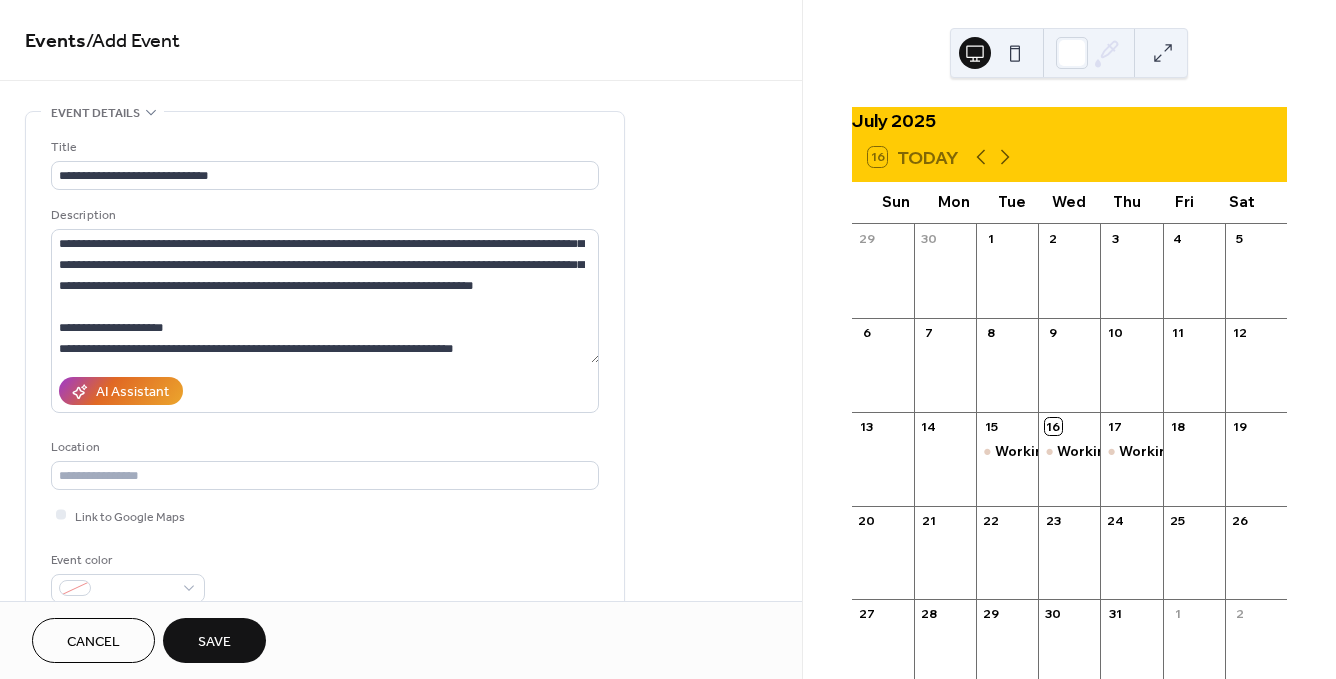 scroll, scrollTop: 440, scrollLeft: 0, axis: vertical 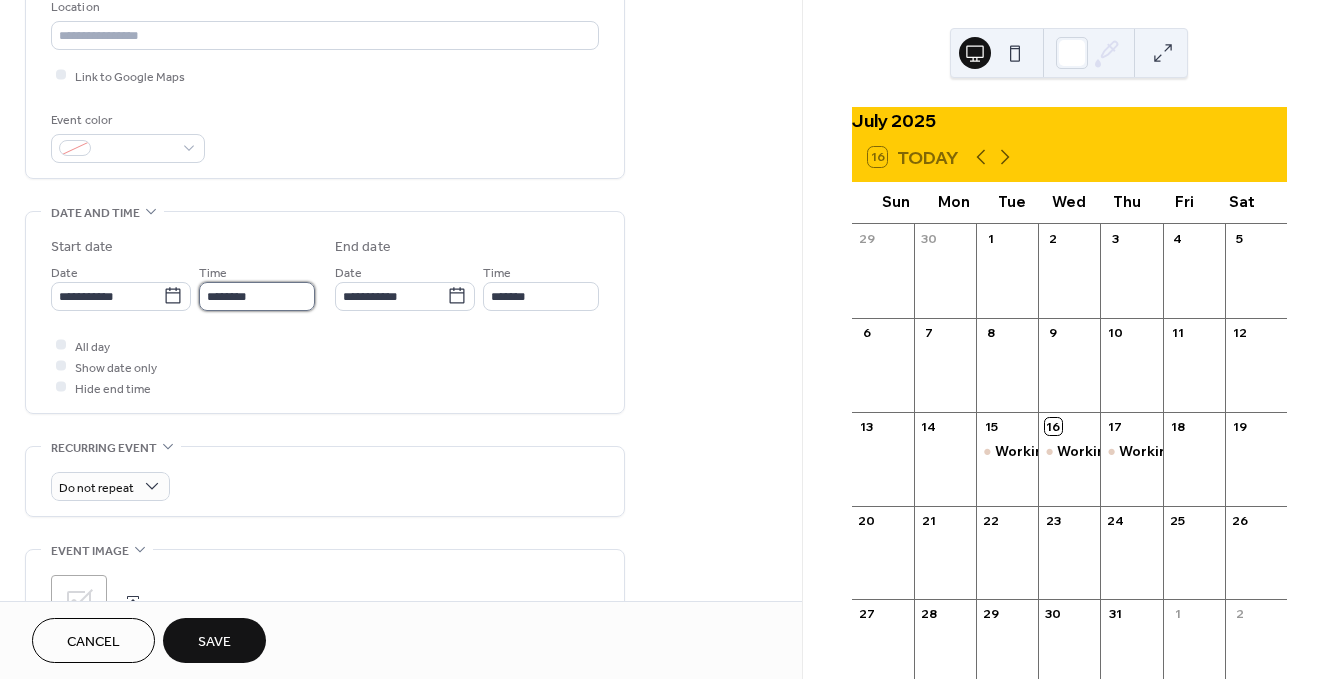 click on "********" at bounding box center [257, 296] 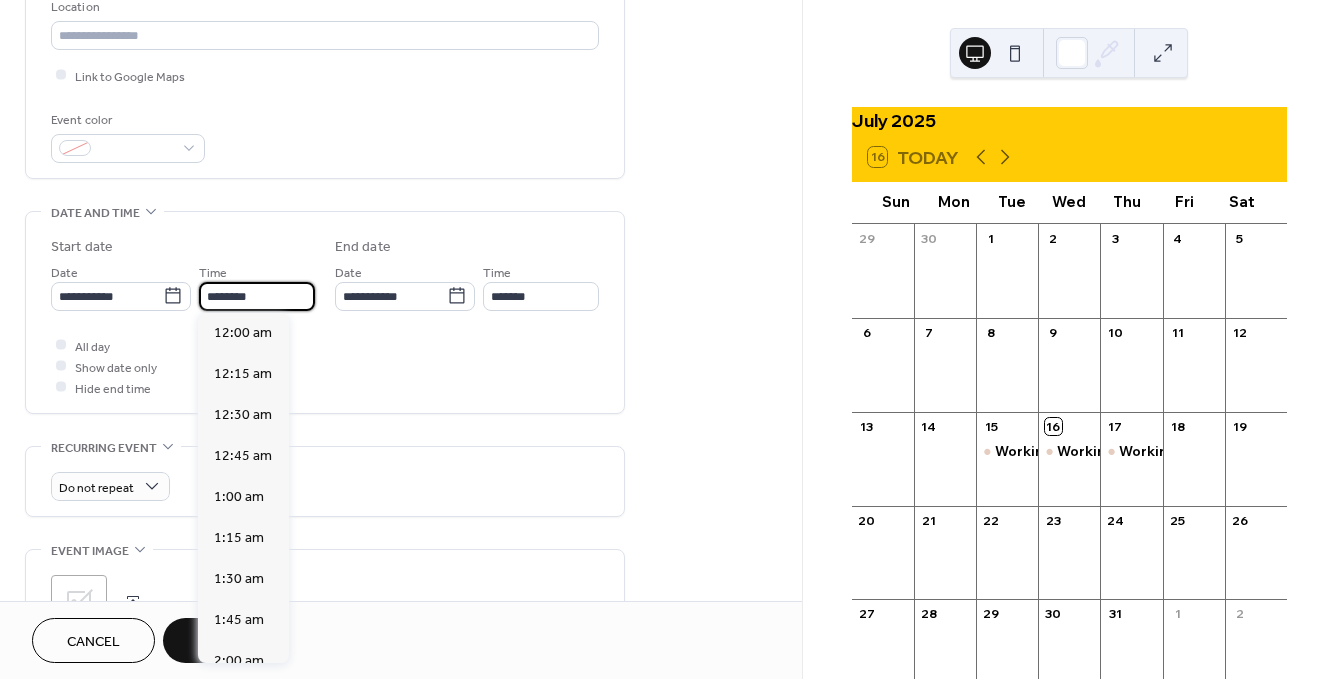 scroll, scrollTop: 1935, scrollLeft: 0, axis: vertical 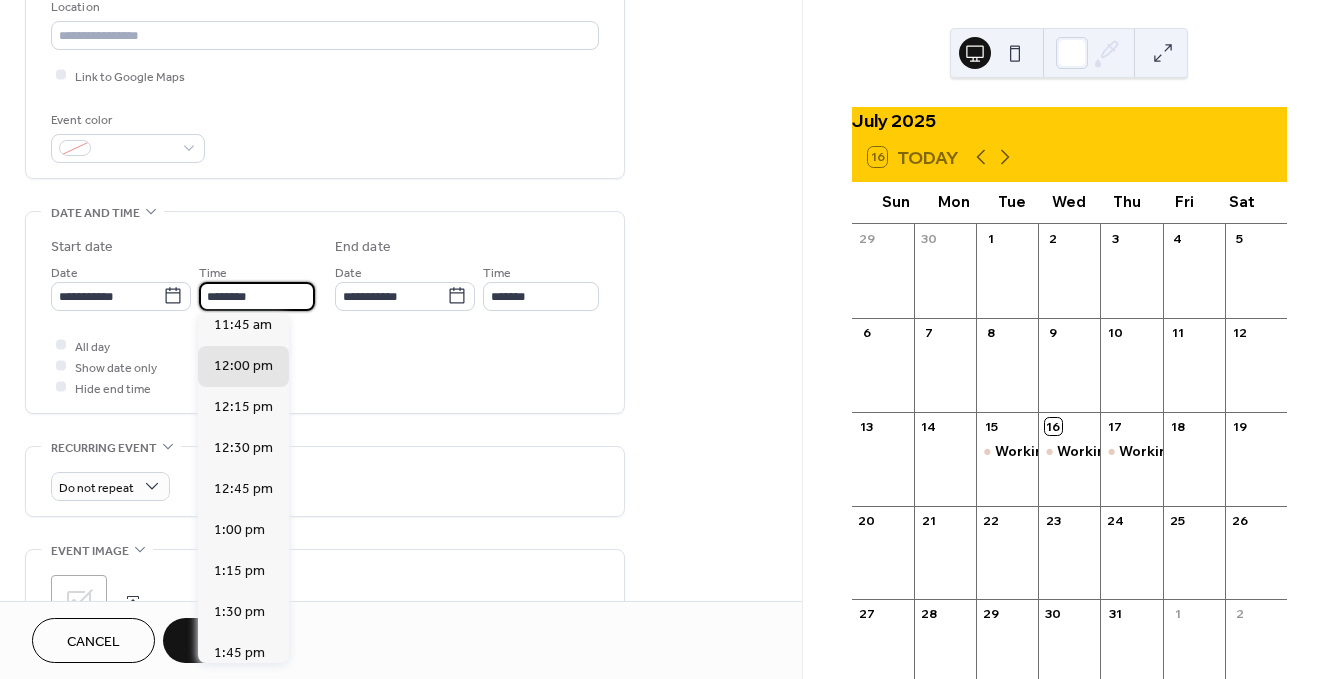 click on "2:00 pm" at bounding box center [239, 694] 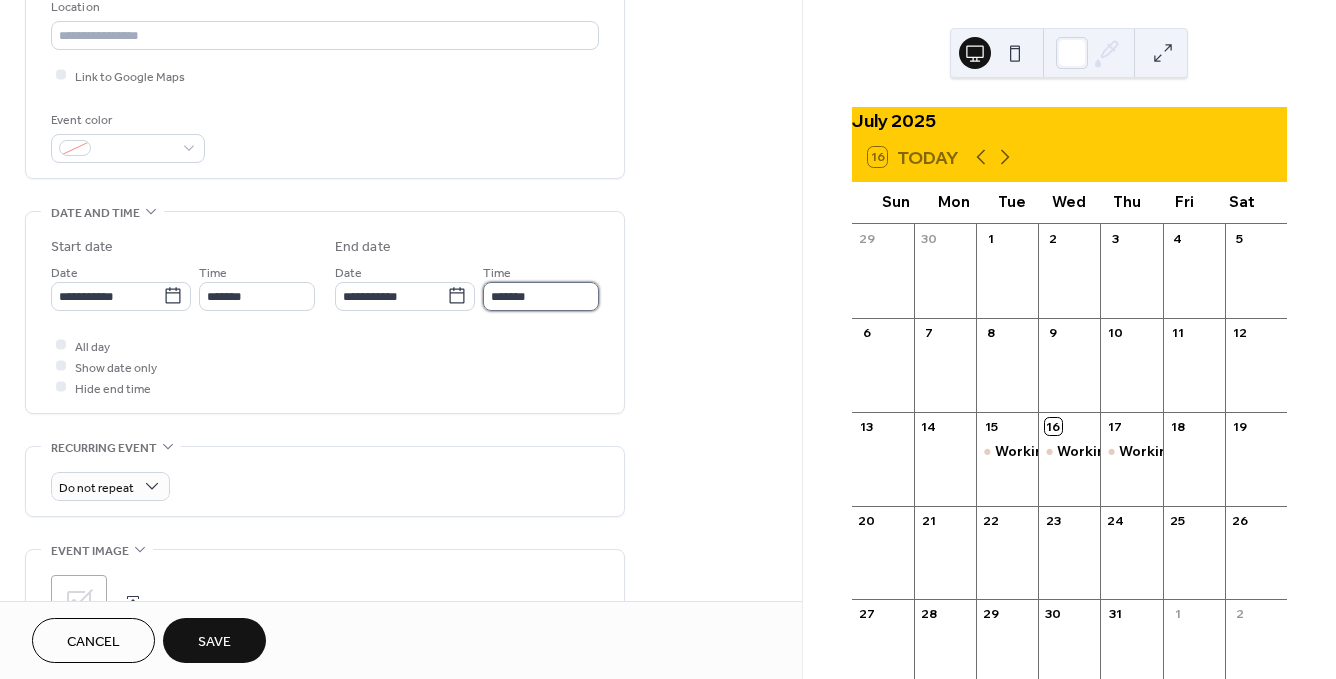 click on "*******" at bounding box center [541, 296] 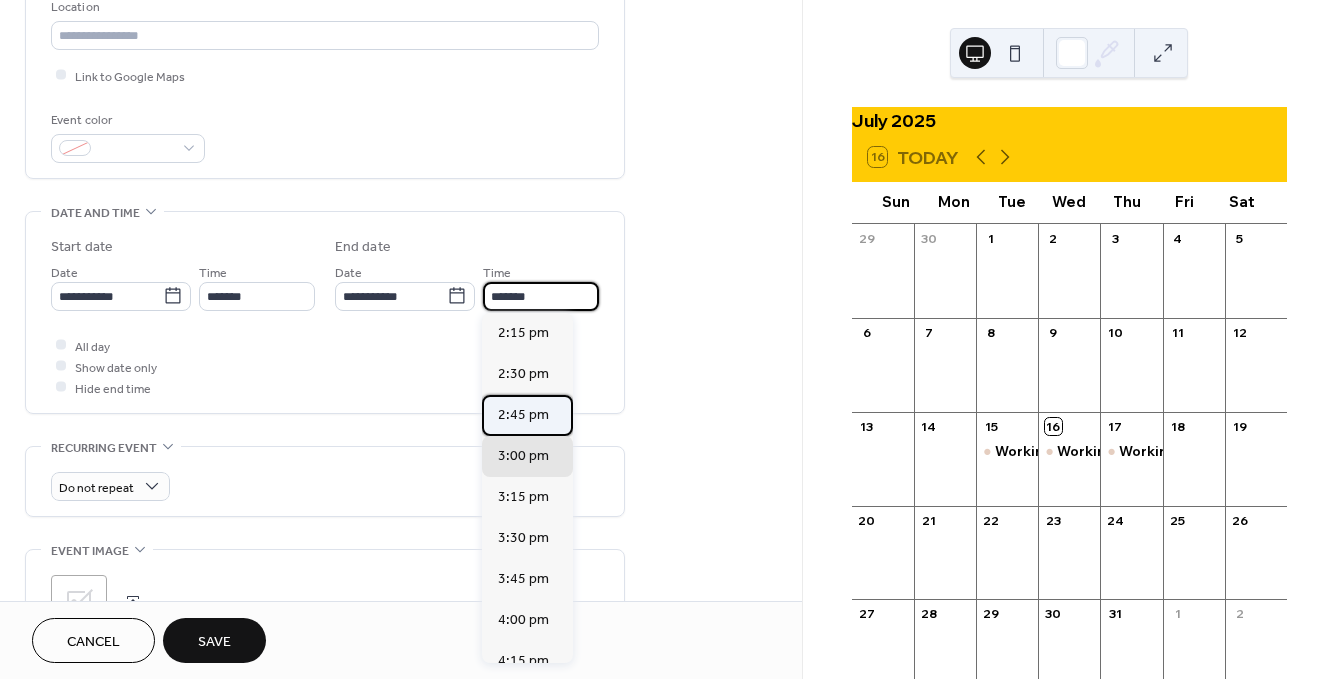 click on "2:45 pm" at bounding box center [523, 415] 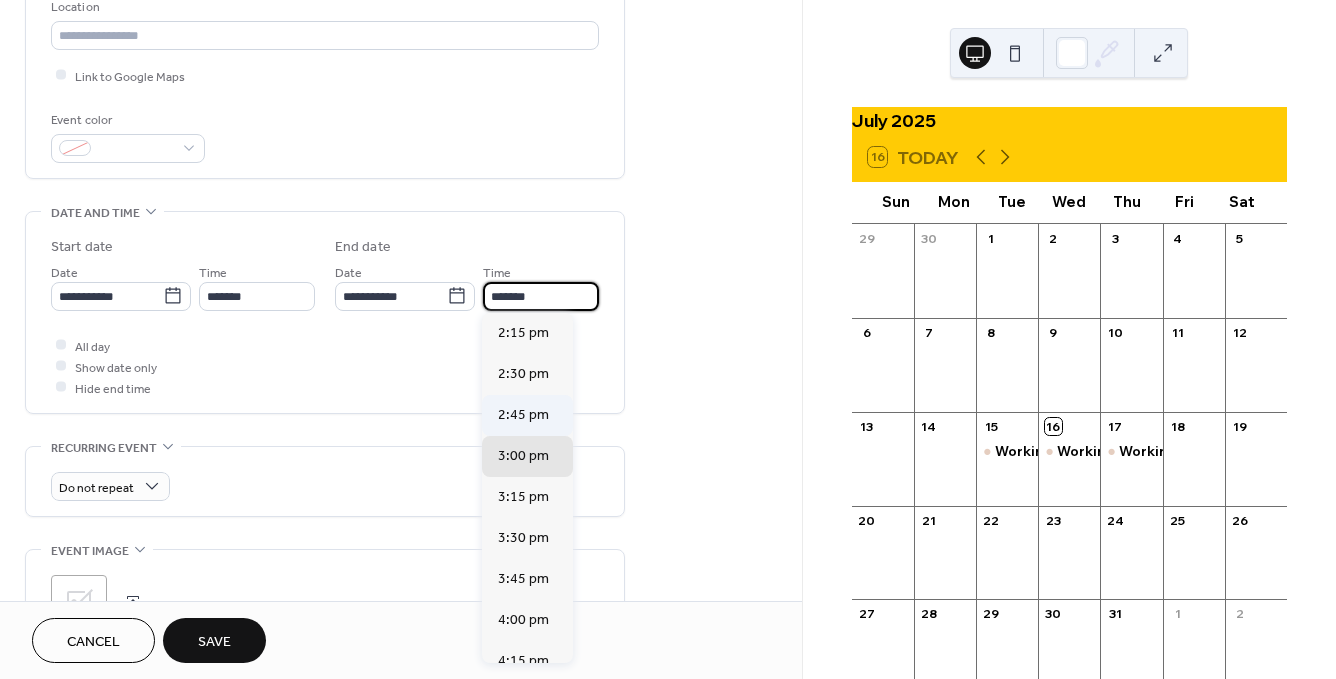 type on "*******" 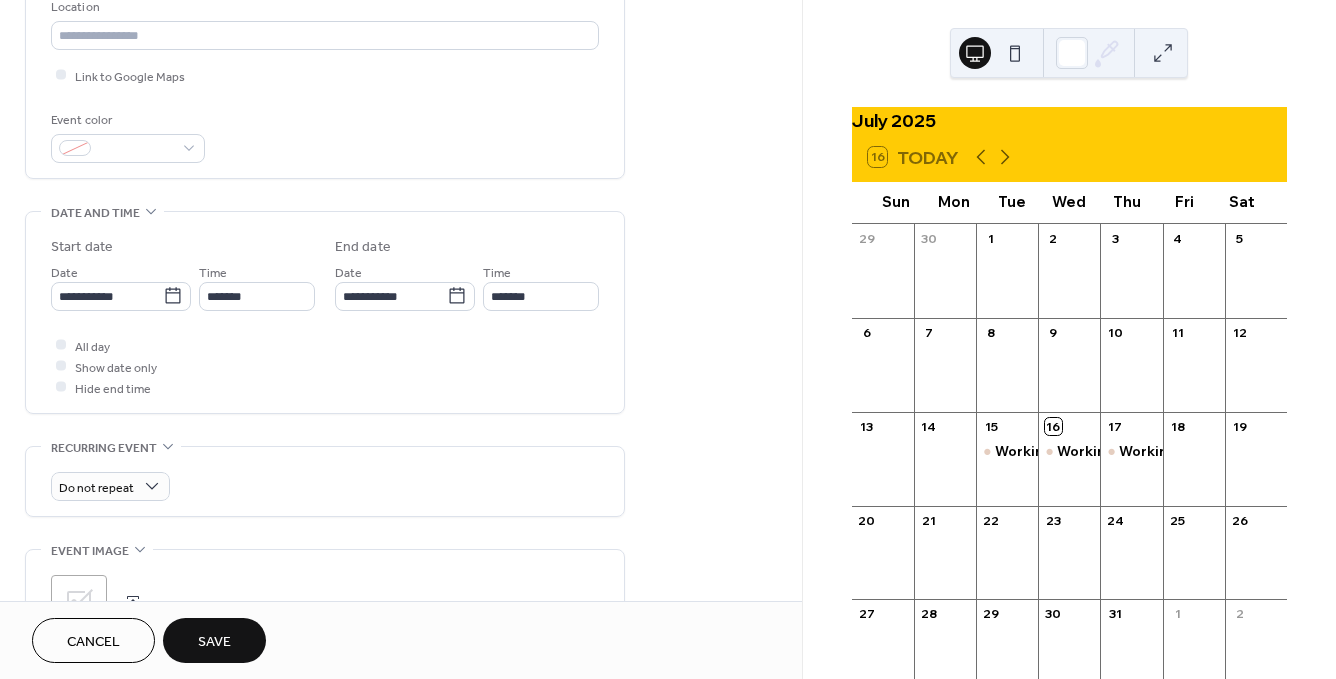 click on "Save" at bounding box center [214, 642] 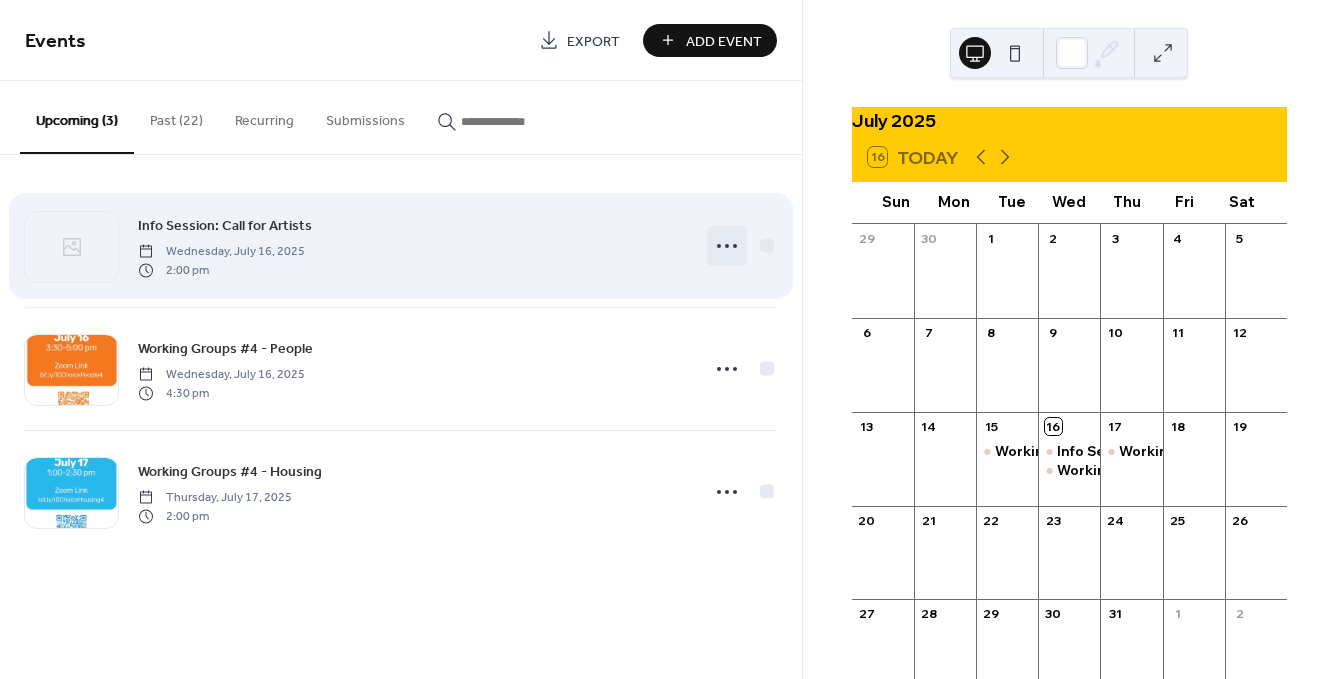 click 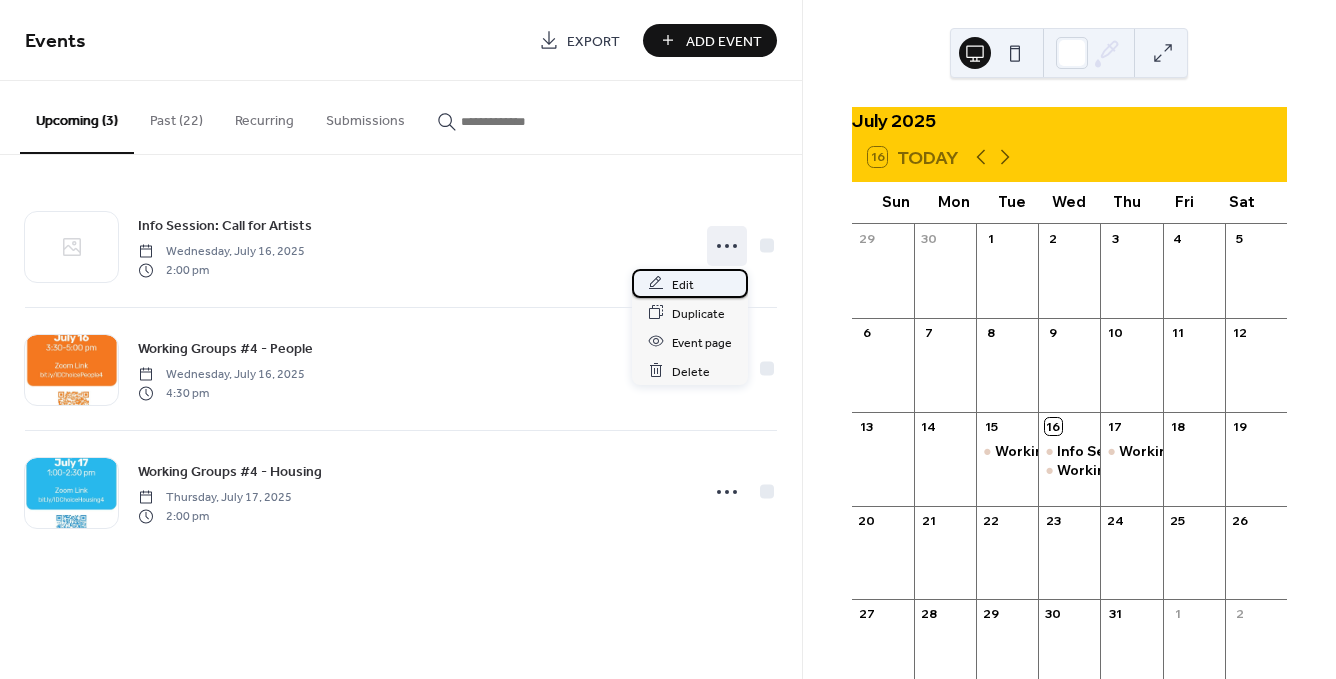 click on "Edit" at bounding box center [690, 283] 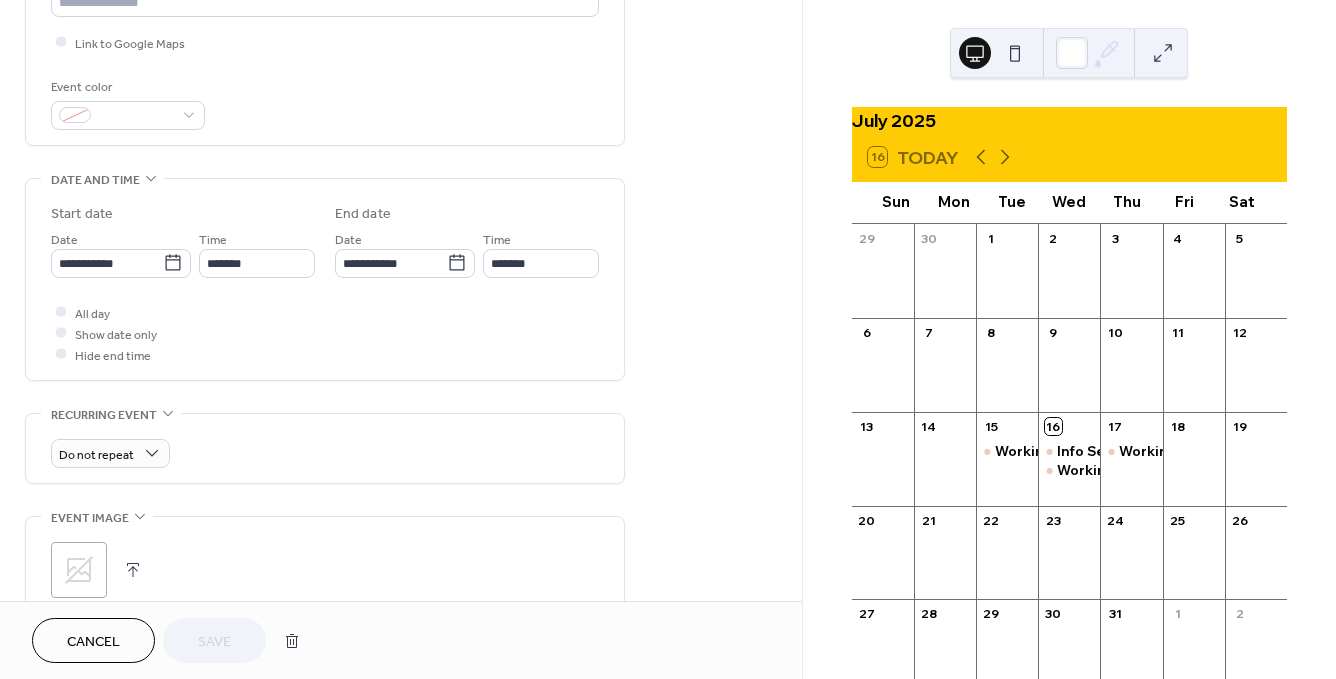 scroll, scrollTop: 713, scrollLeft: 0, axis: vertical 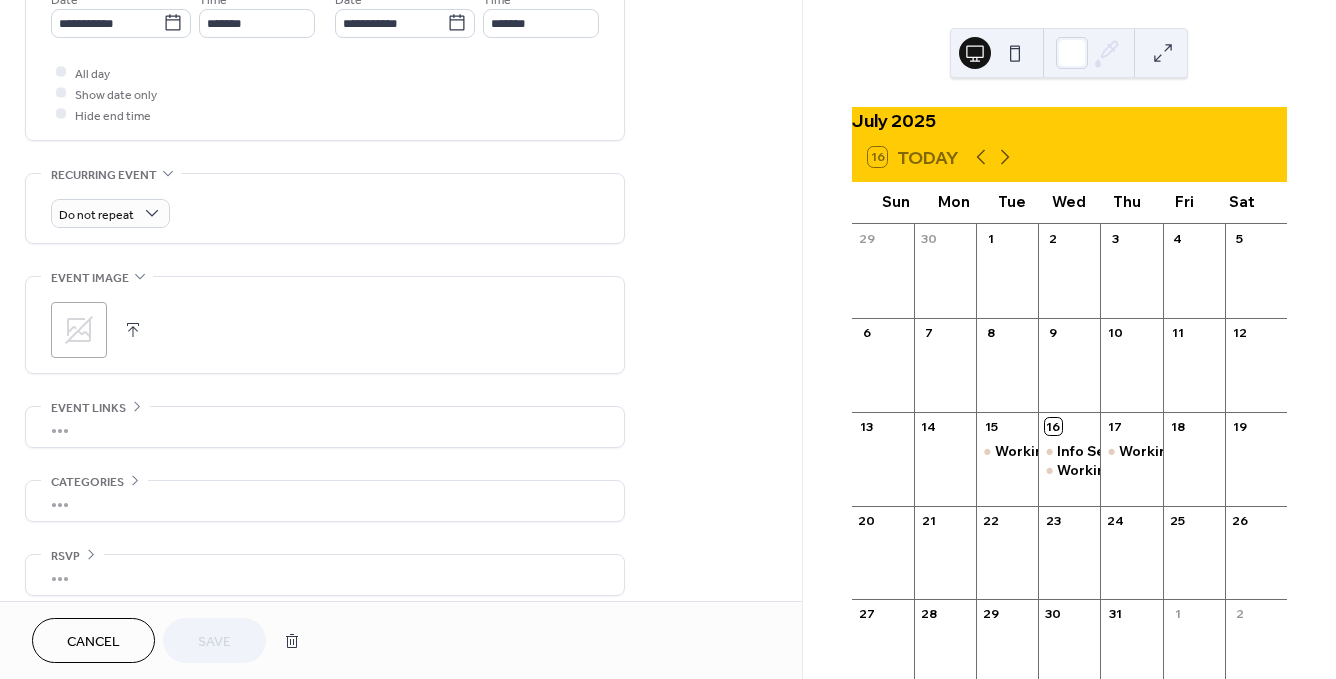 click 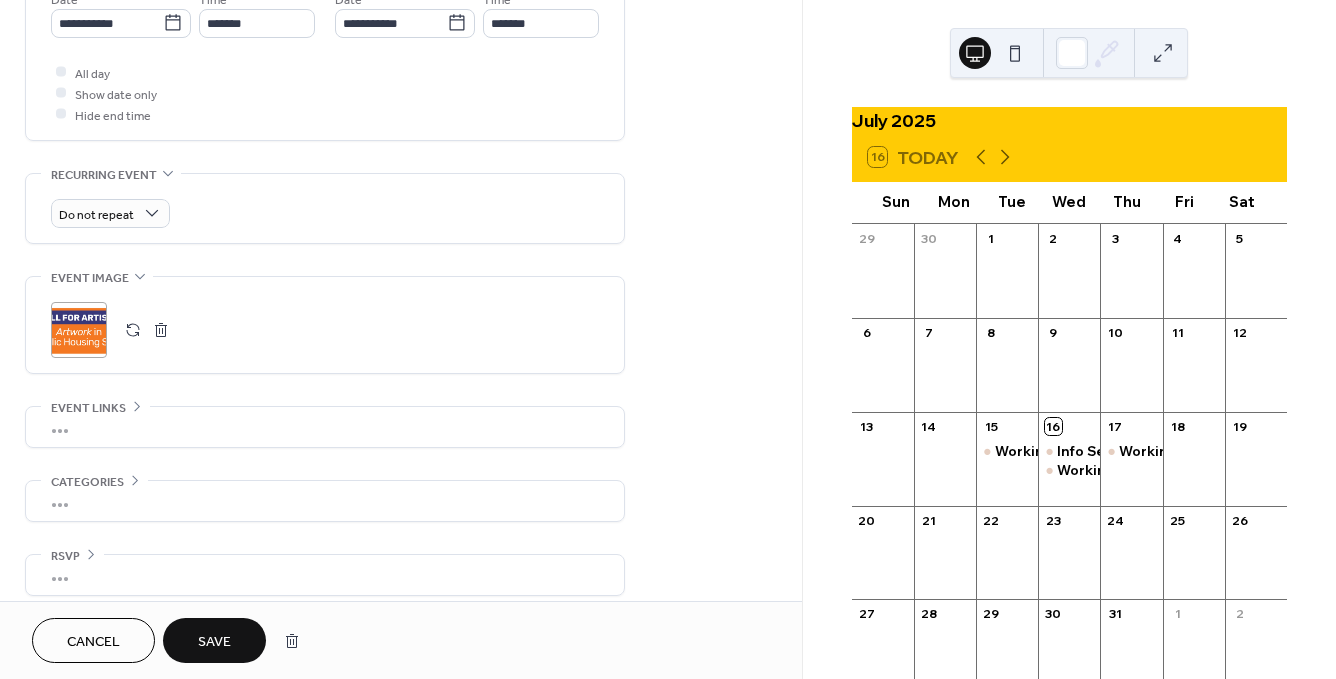 click on "Save" at bounding box center (214, 642) 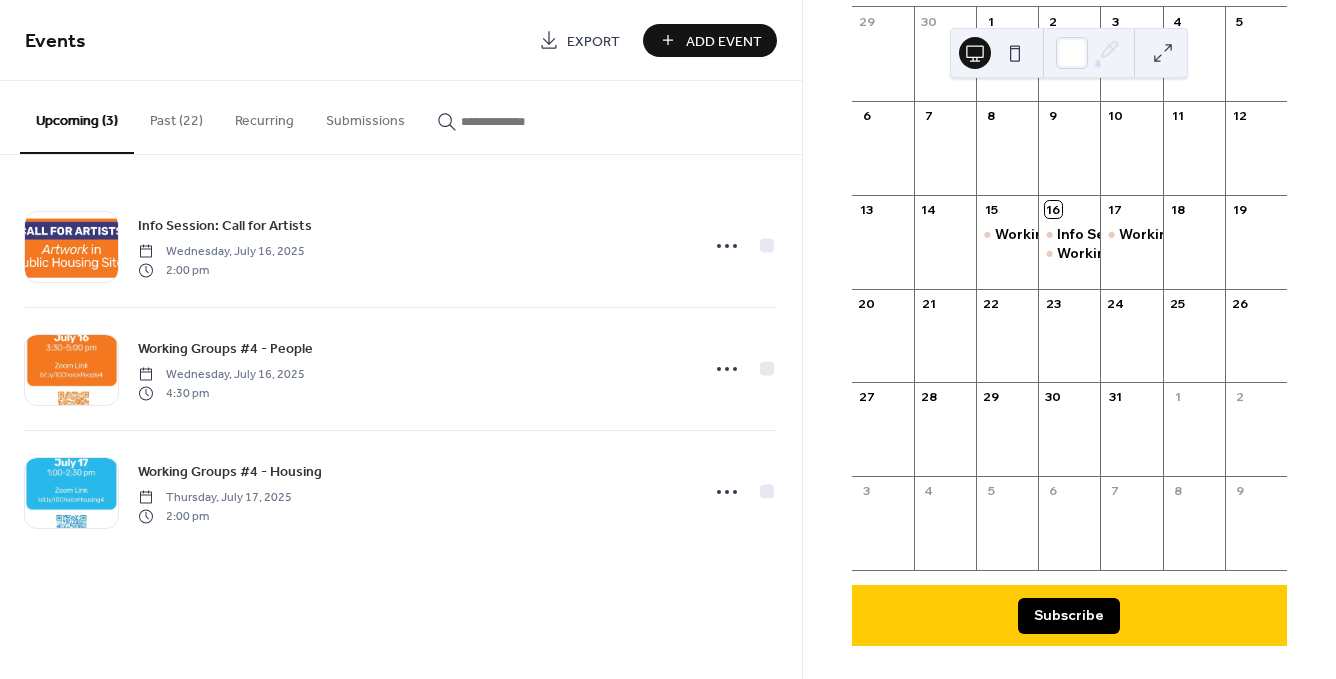 scroll, scrollTop: 0, scrollLeft: 0, axis: both 